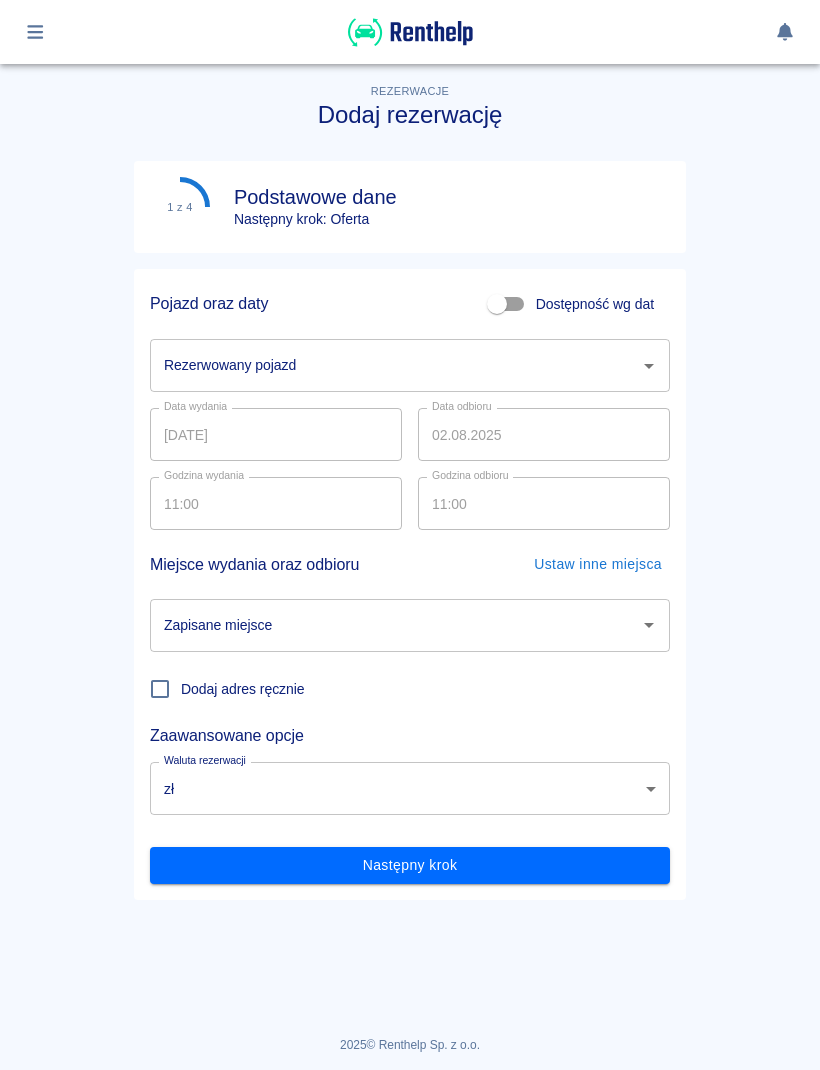 scroll, scrollTop: 0, scrollLeft: 0, axis: both 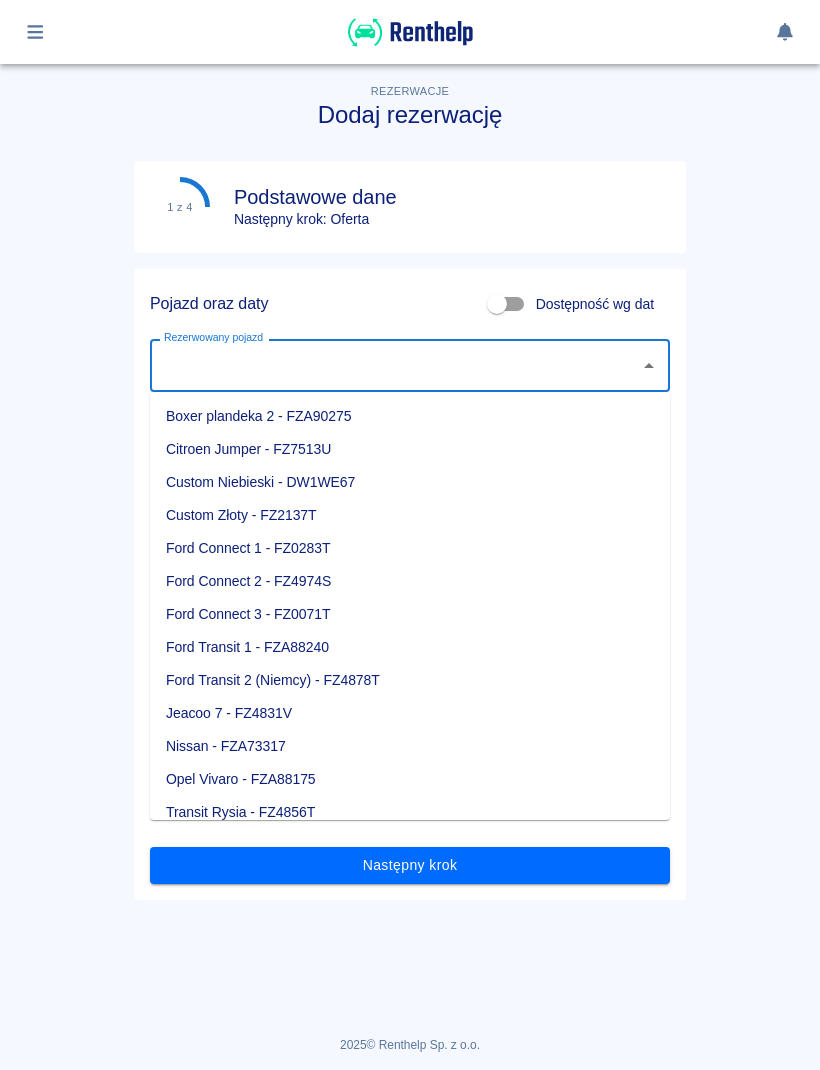 click on "Citroen Jumper  - FZ7513U" at bounding box center [410, 449] 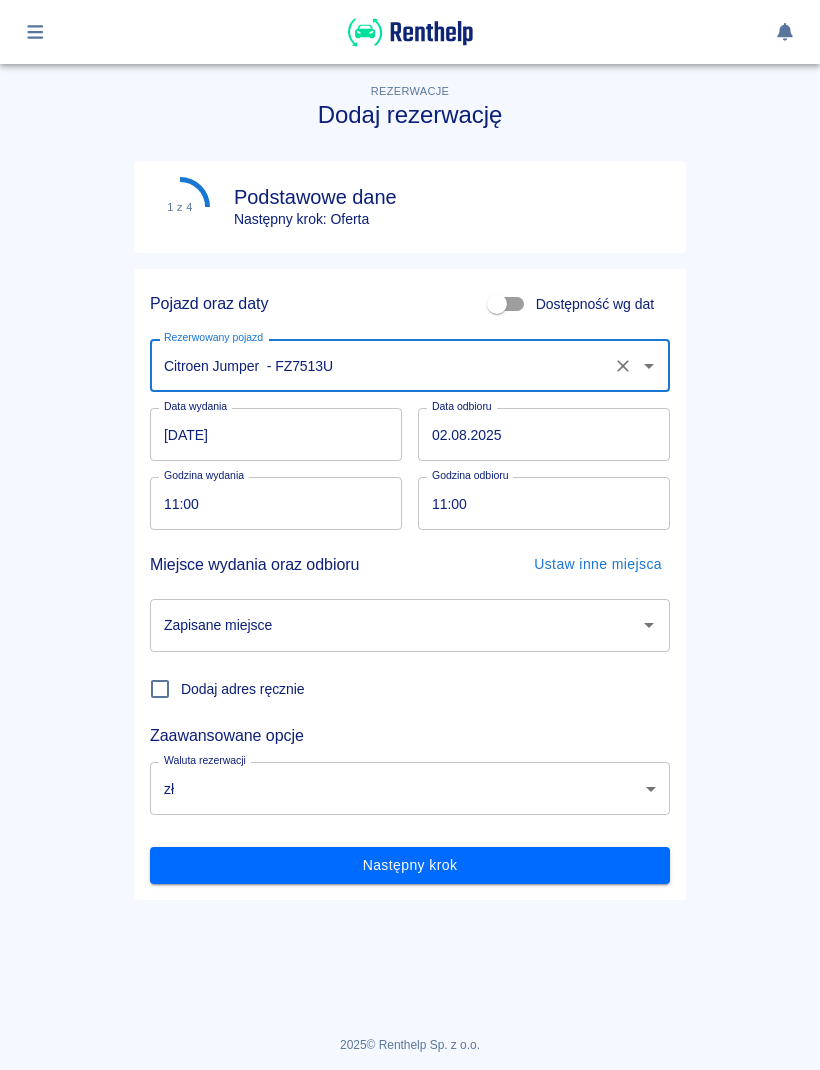 click on "[DATE]" at bounding box center [276, 434] 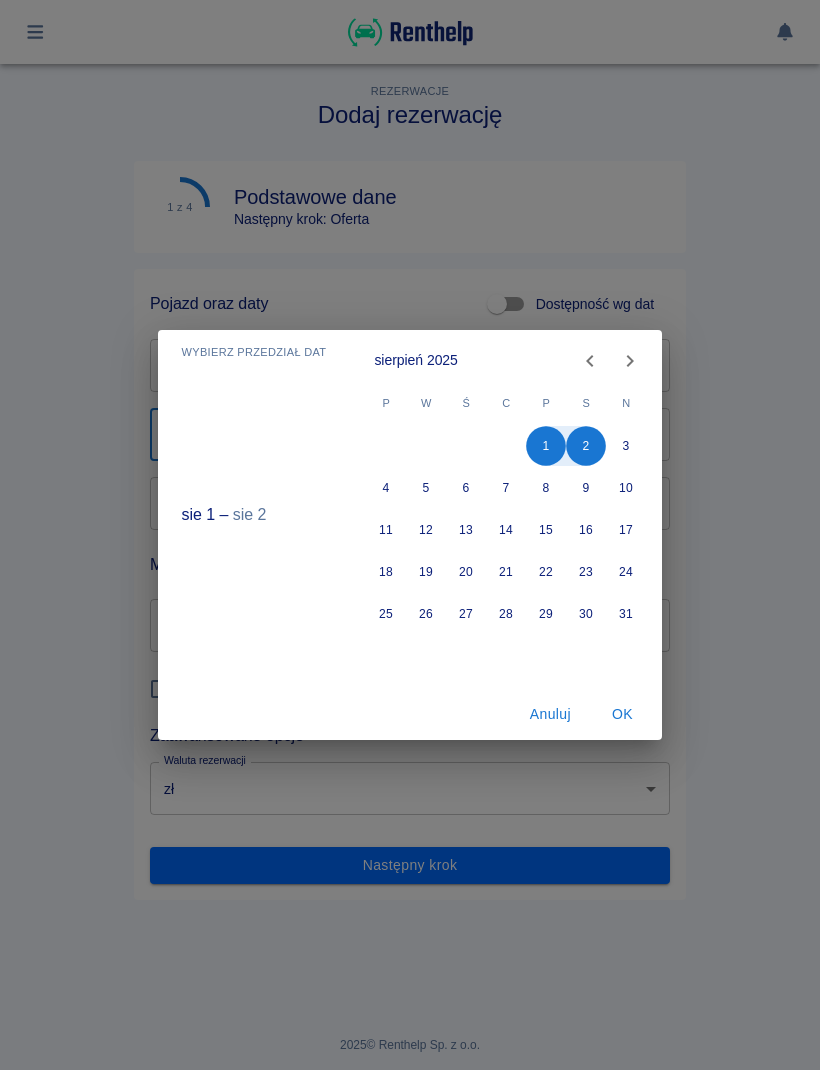 click on "Wybierz przedział dat sie 1   –   sie 2 sierpień 2025 P W Ś C P S N 1 2 3 4 5 6 7 8 9 10 11 12 13 14 15 16 17 18 19 20 21 22 23 24 25 26 27 28 29 30 31 Anuluj OK" at bounding box center (410, 535) 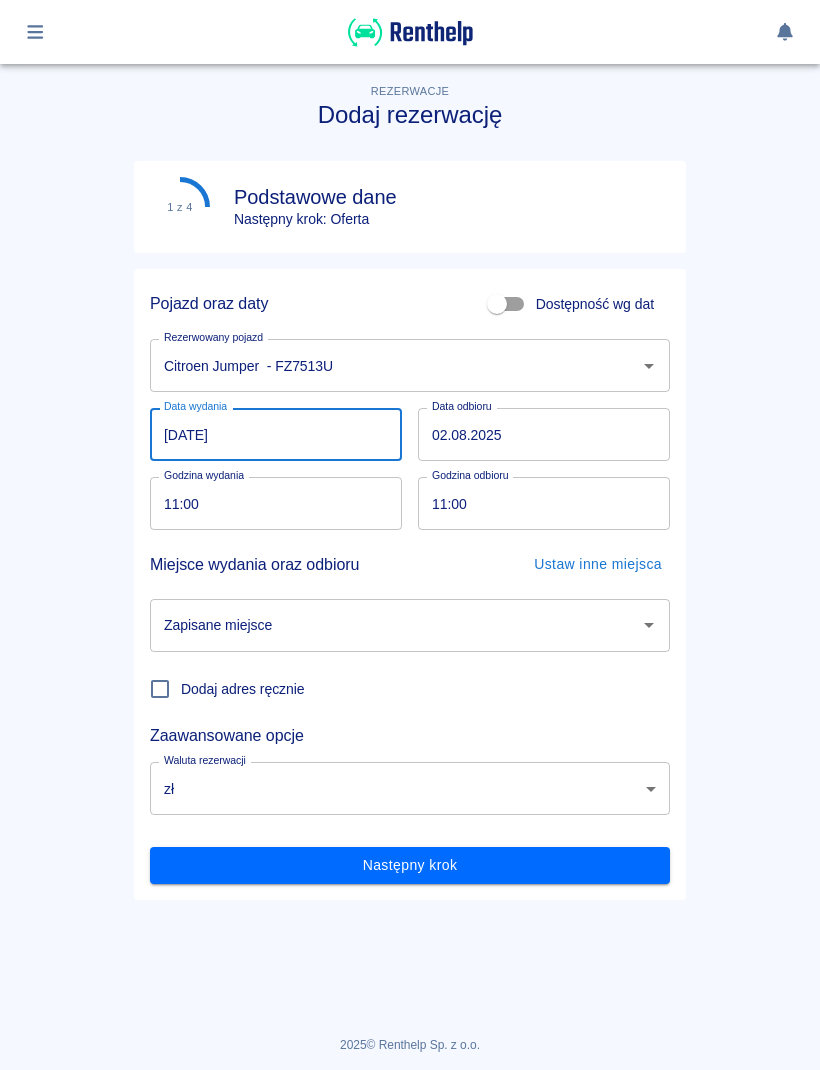 click on "[DATE]" at bounding box center (276, 434) 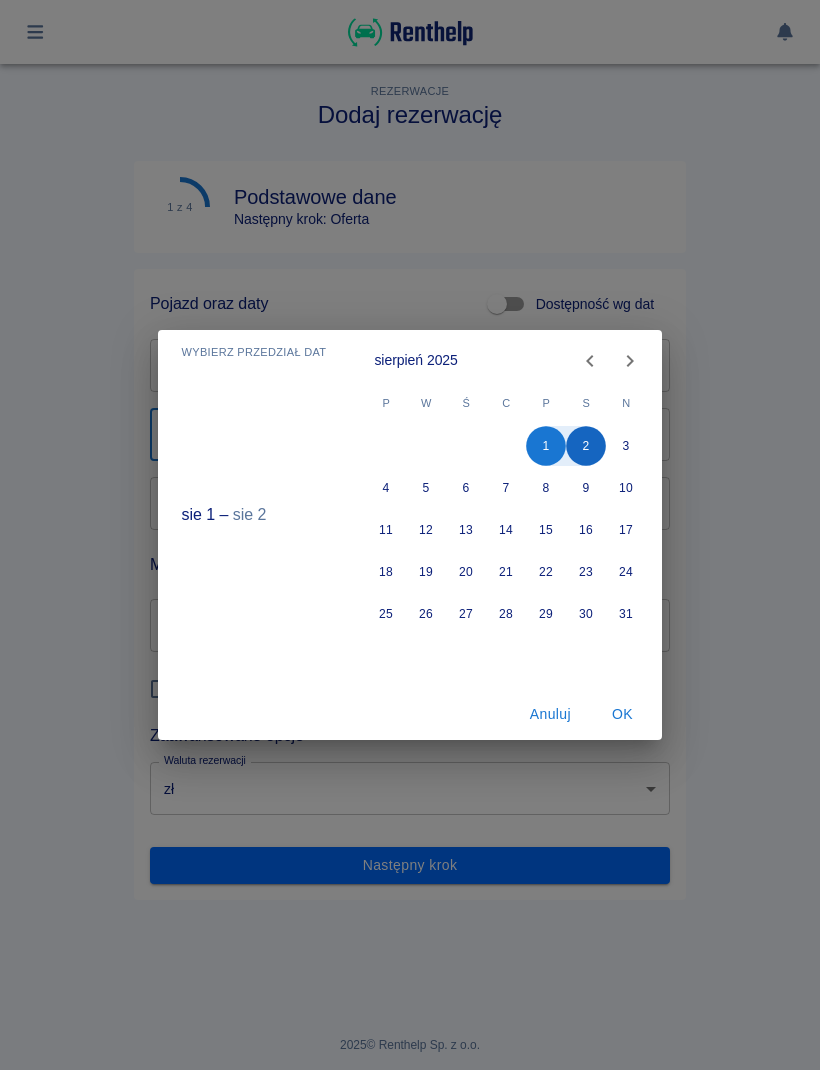 click on "2" at bounding box center (587, 446) 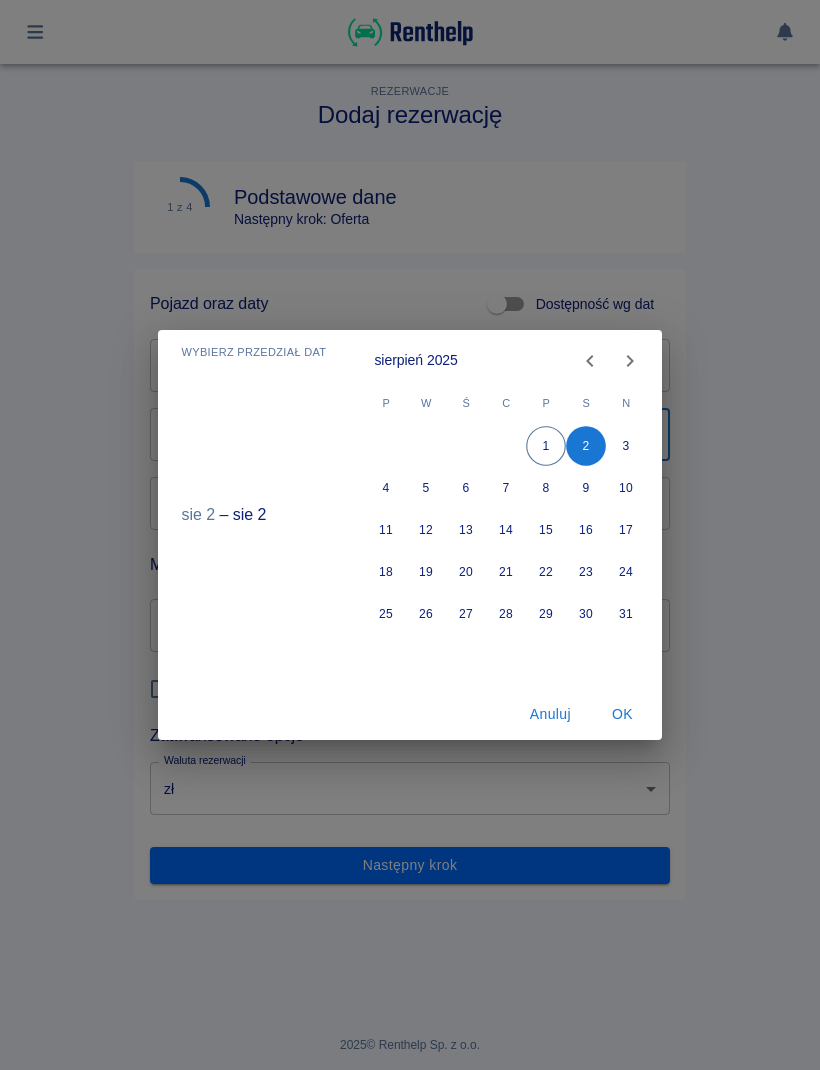 click on "Anuluj" at bounding box center (550, 714) 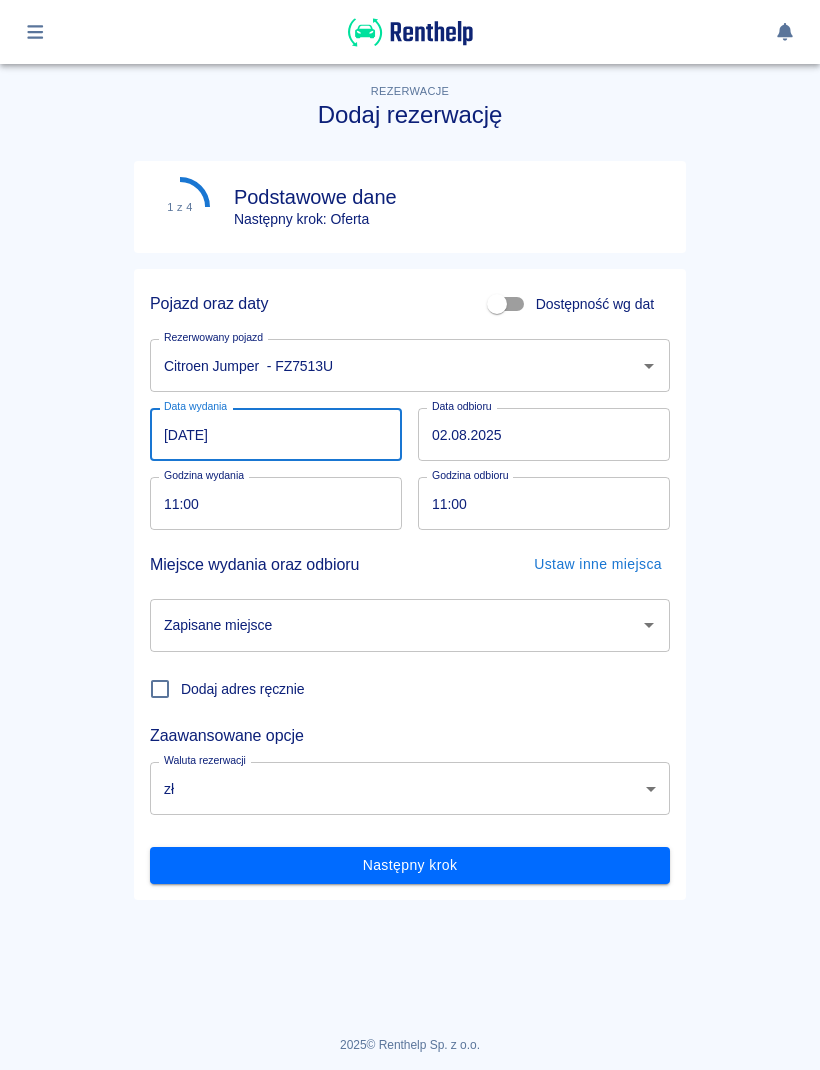 click on "[DATE]" at bounding box center [276, 434] 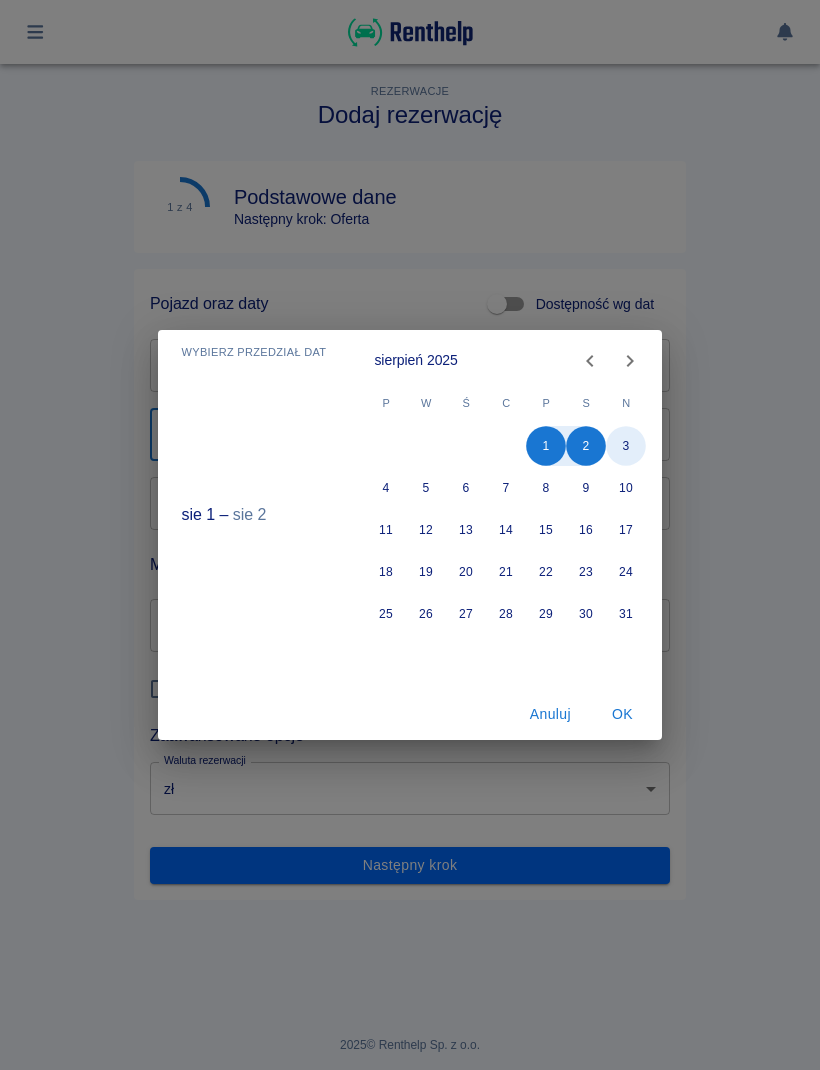 click on "3" at bounding box center (627, 446) 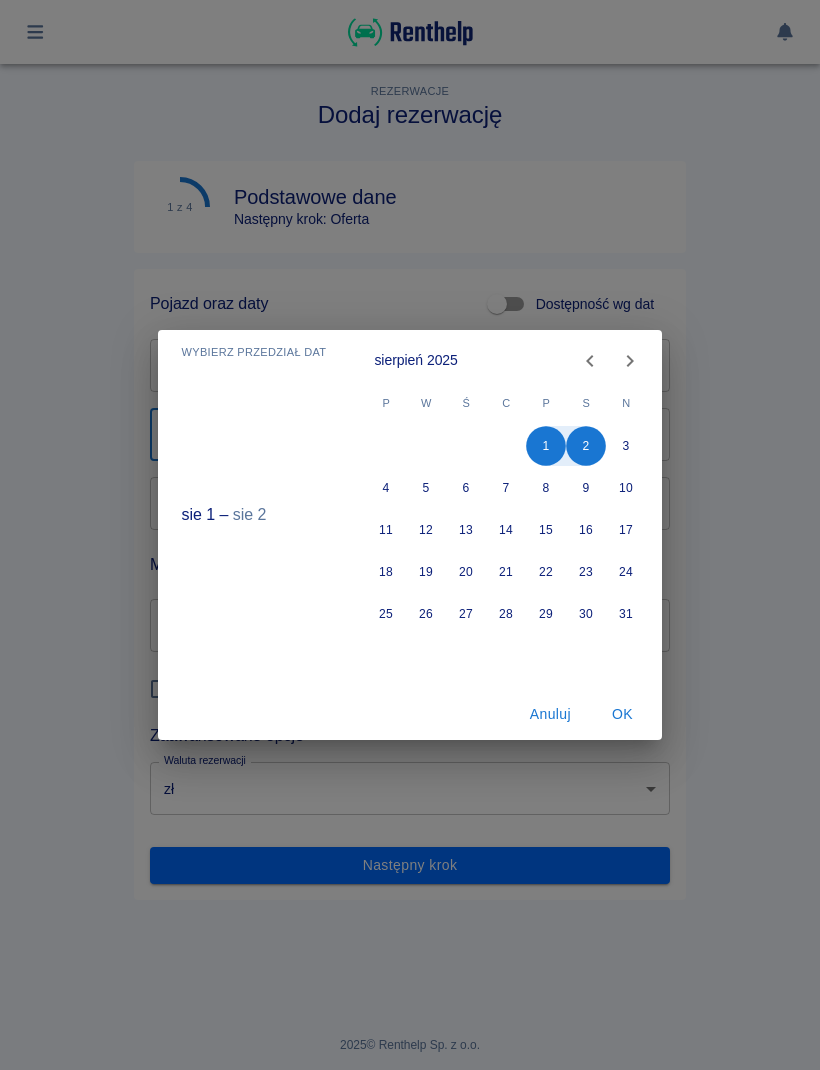 type on "03.08.2025" 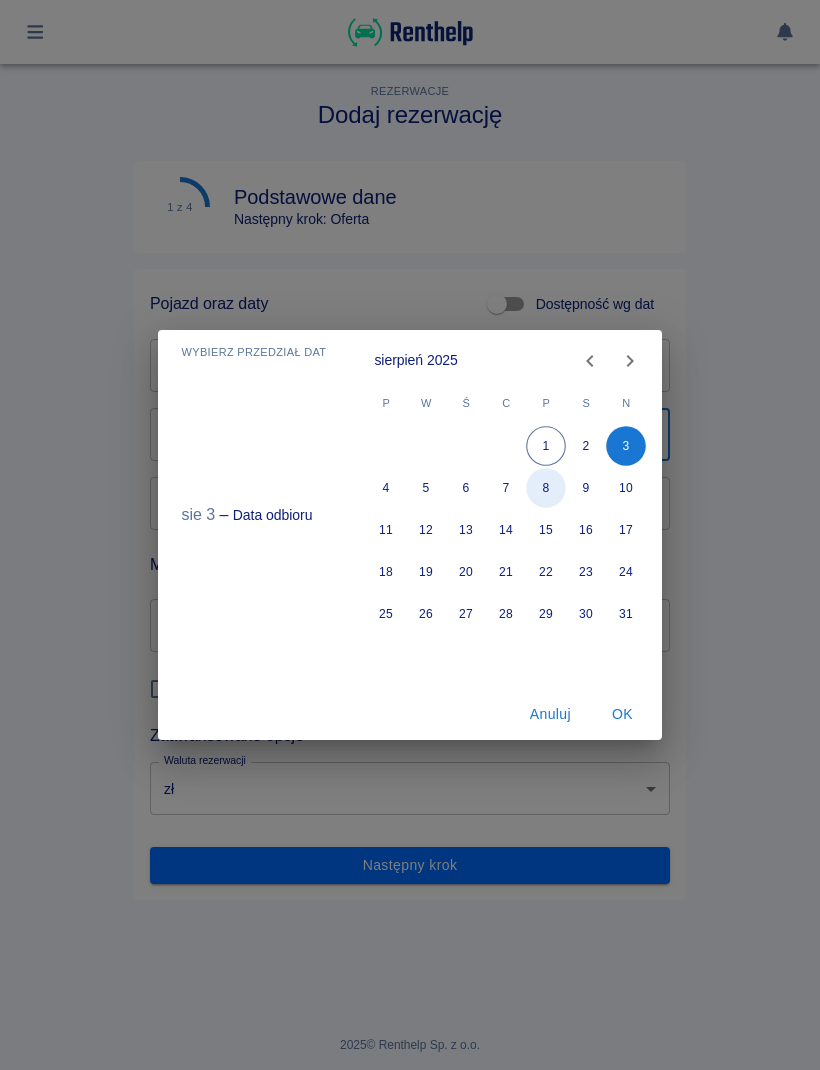 click on "8" at bounding box center [547, 488] 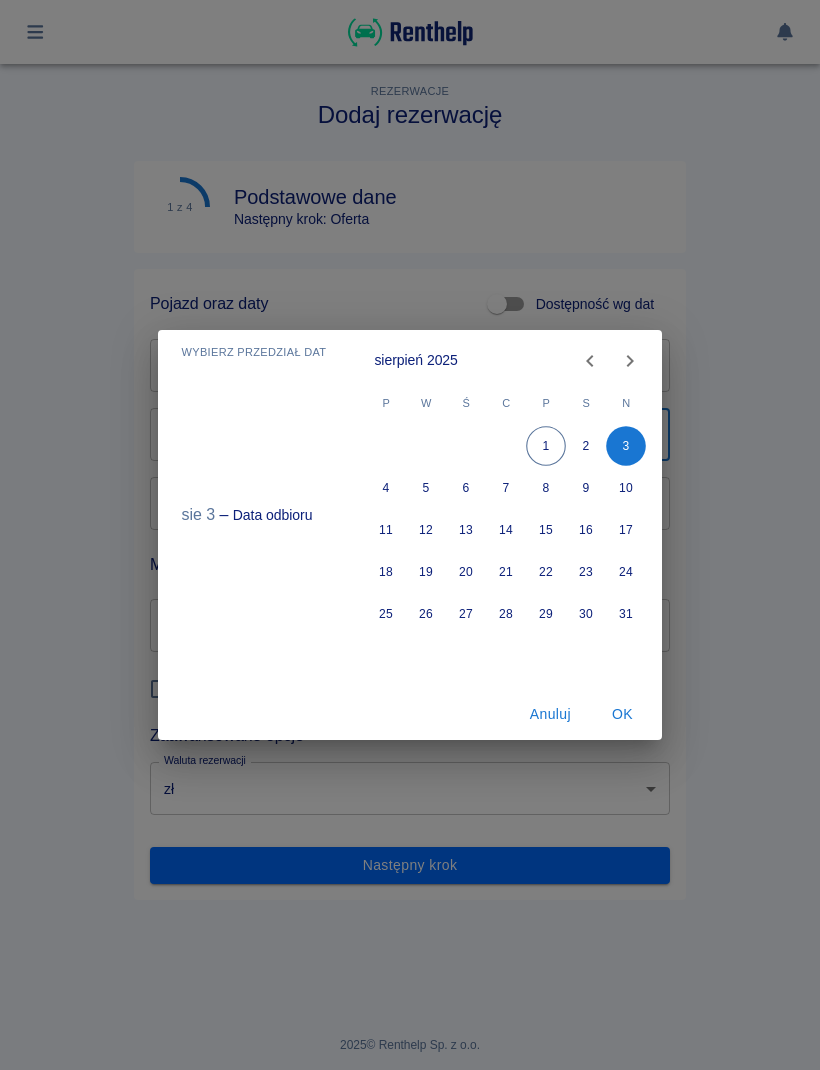 type on "08.08.2025" 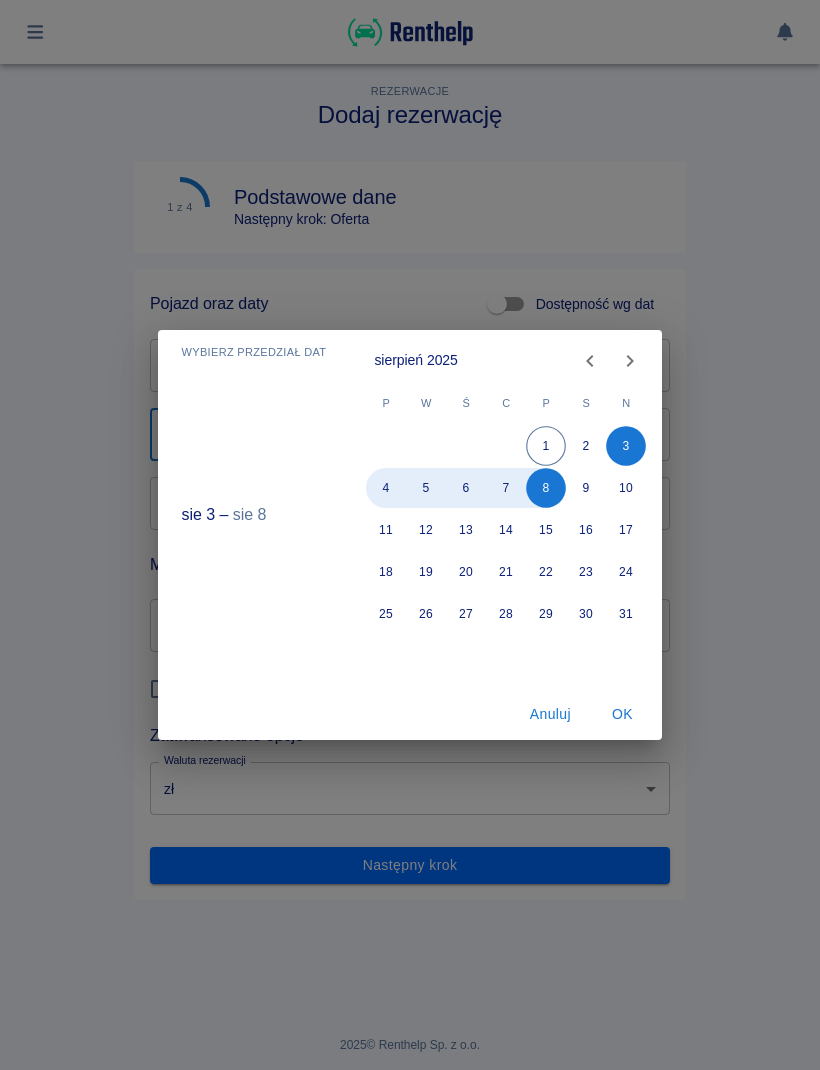 click on "OK" at bounding box center (622, 714) 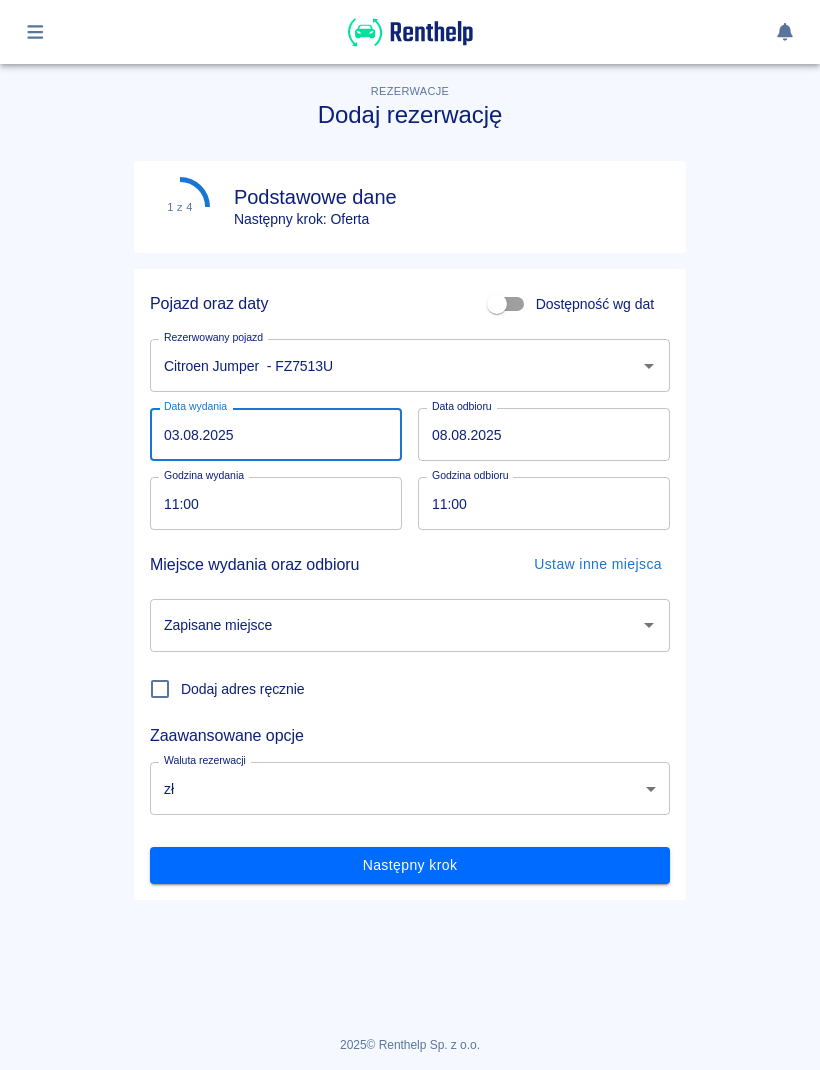 click on "11:00" at bounding box center [269, 503] 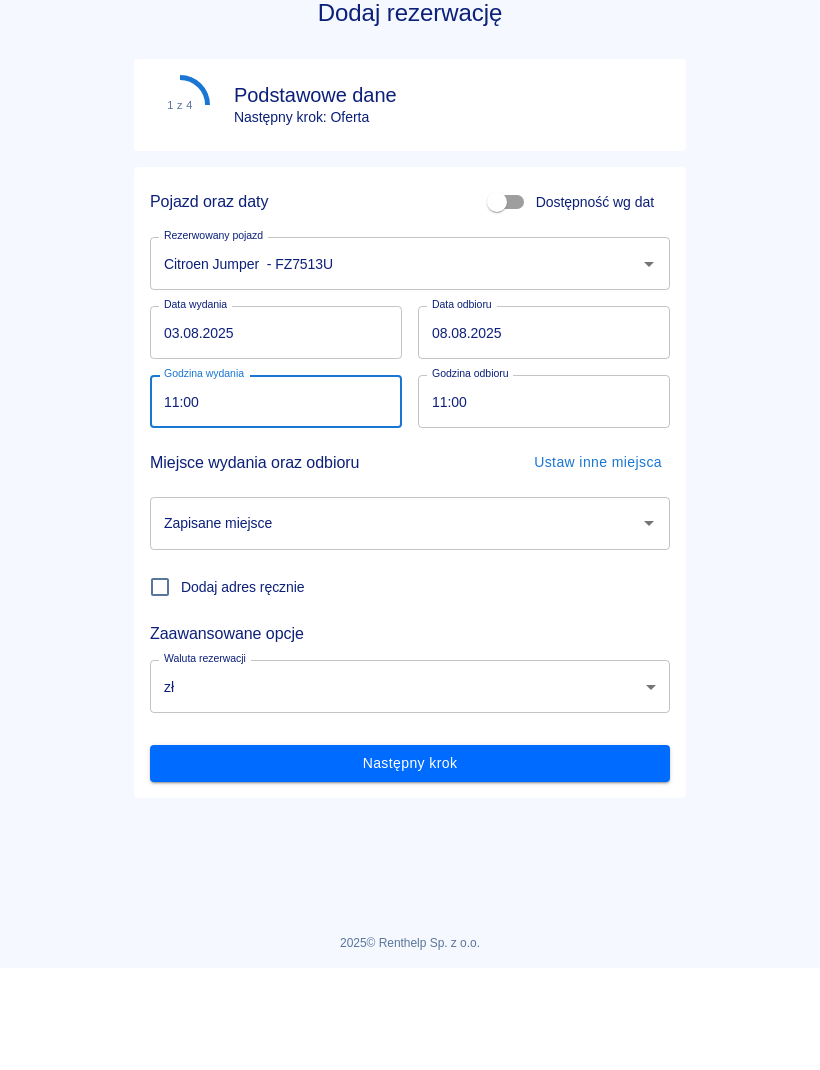 click on "Zapisane miejsce" at bounding box center [395, 625] 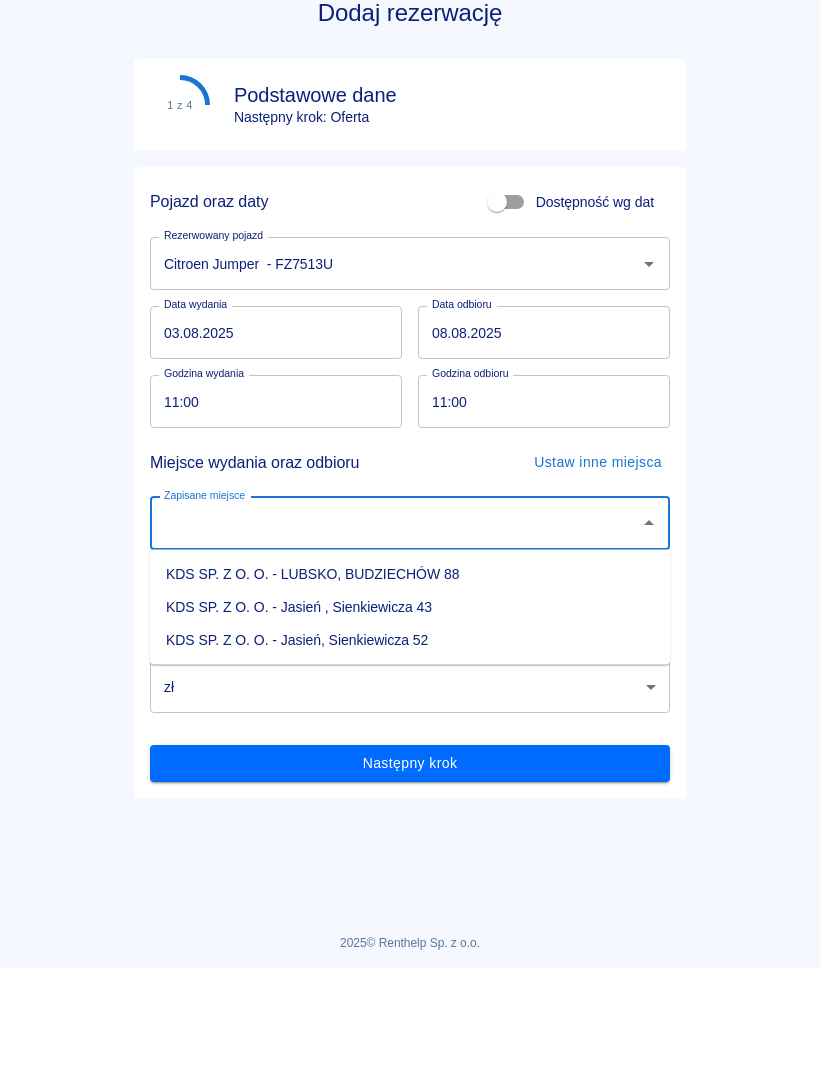 click on "KDS SP. Z O. O. - Jasień, Sienkiewicza 52" at bounding box center (410, 742) 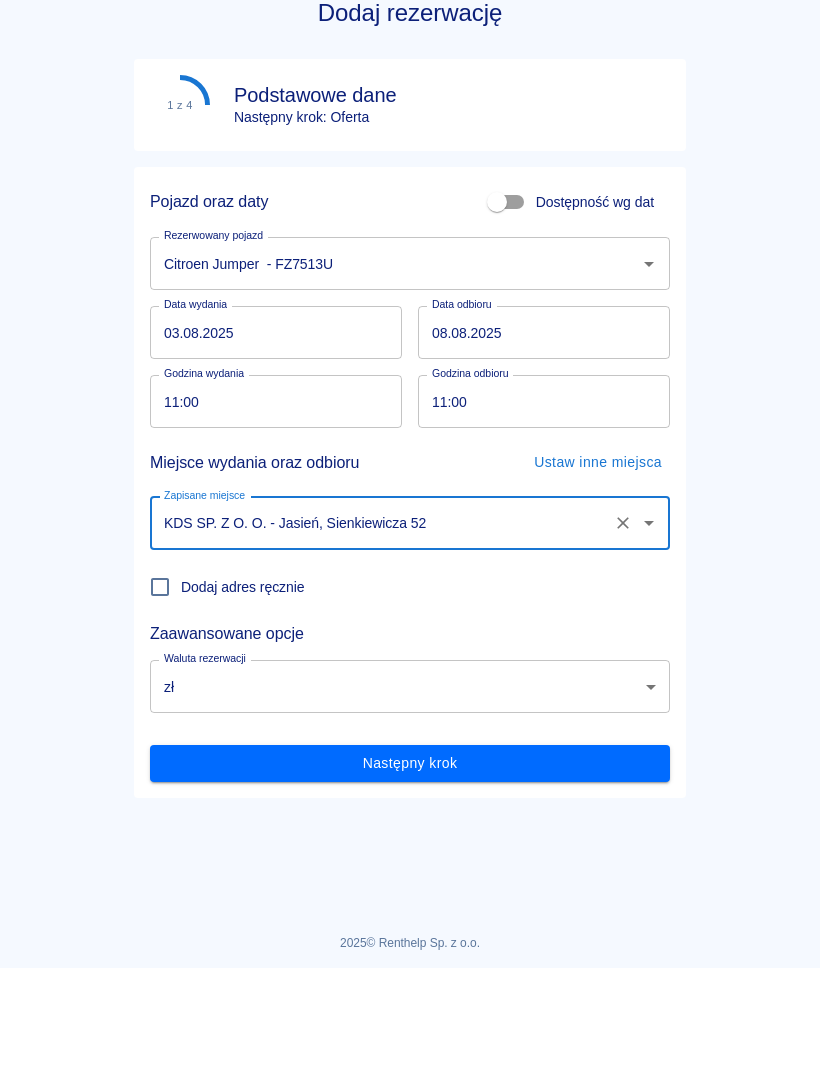 type on "KDS SP. Z O. O. - Jasień, Sienkiewicza 52" 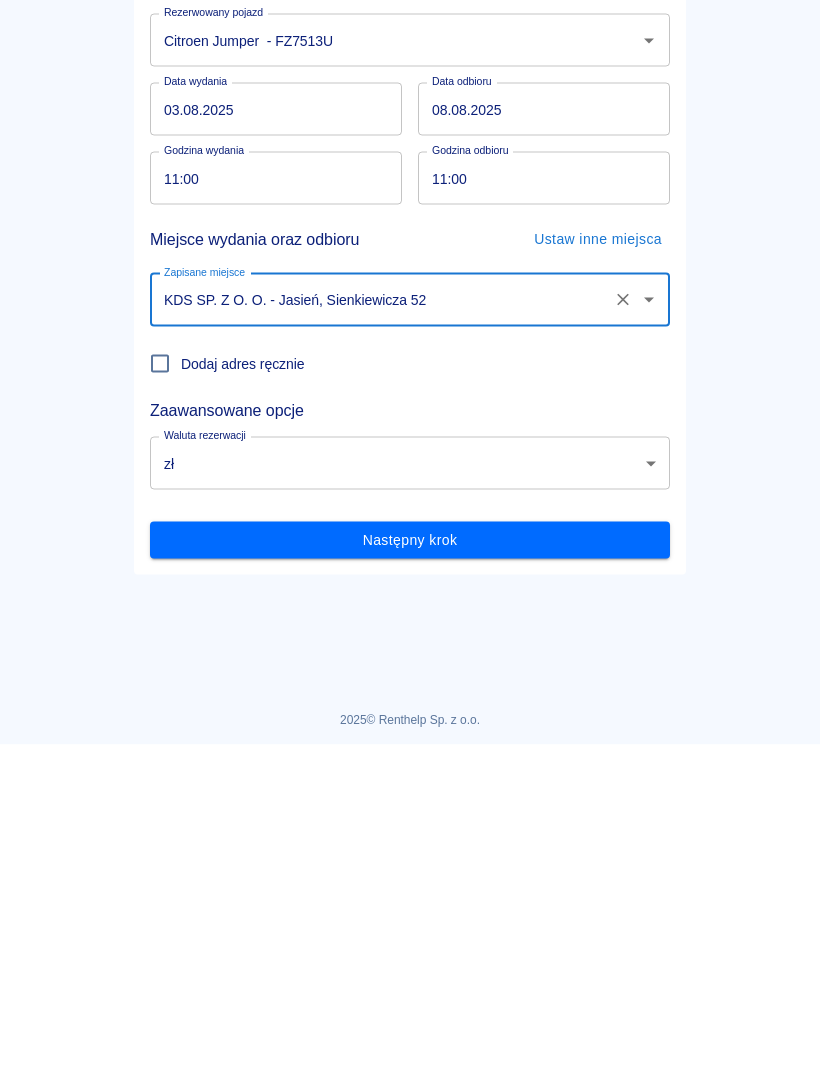 click on "Następny krok" at bounding box center [410, 865] 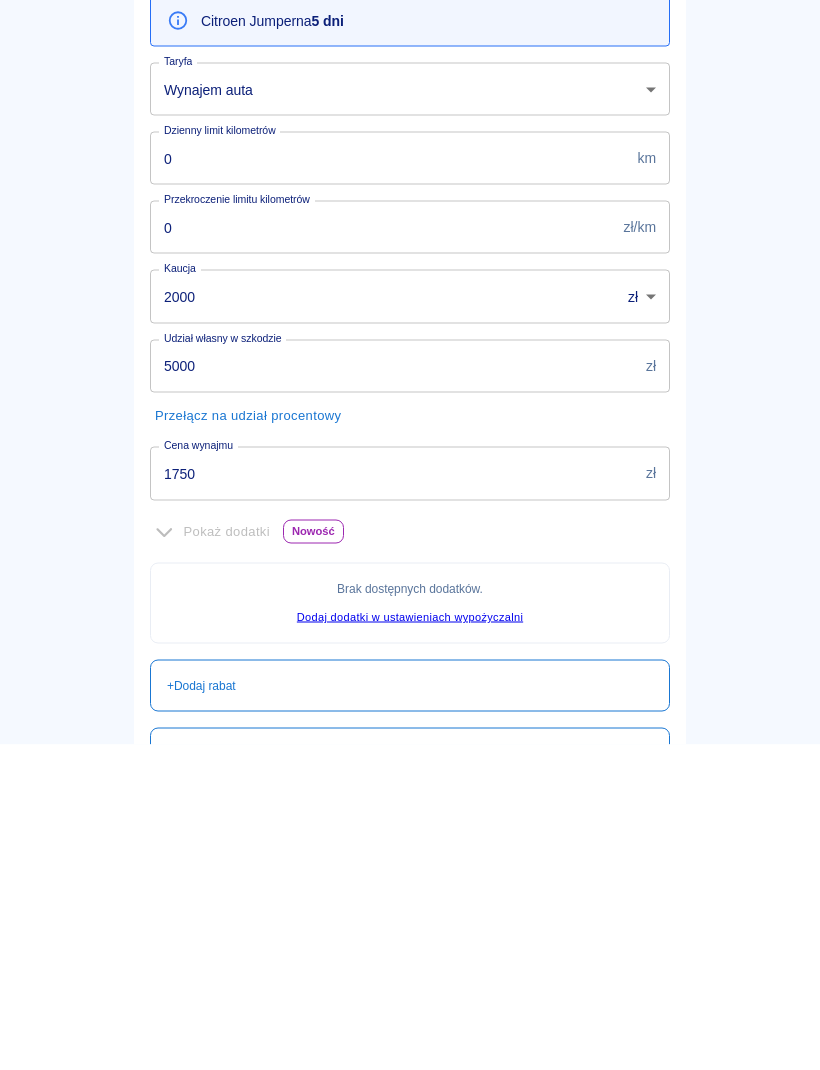 scroll, scrollTop: 0, scrollLeft: 0, axis: both 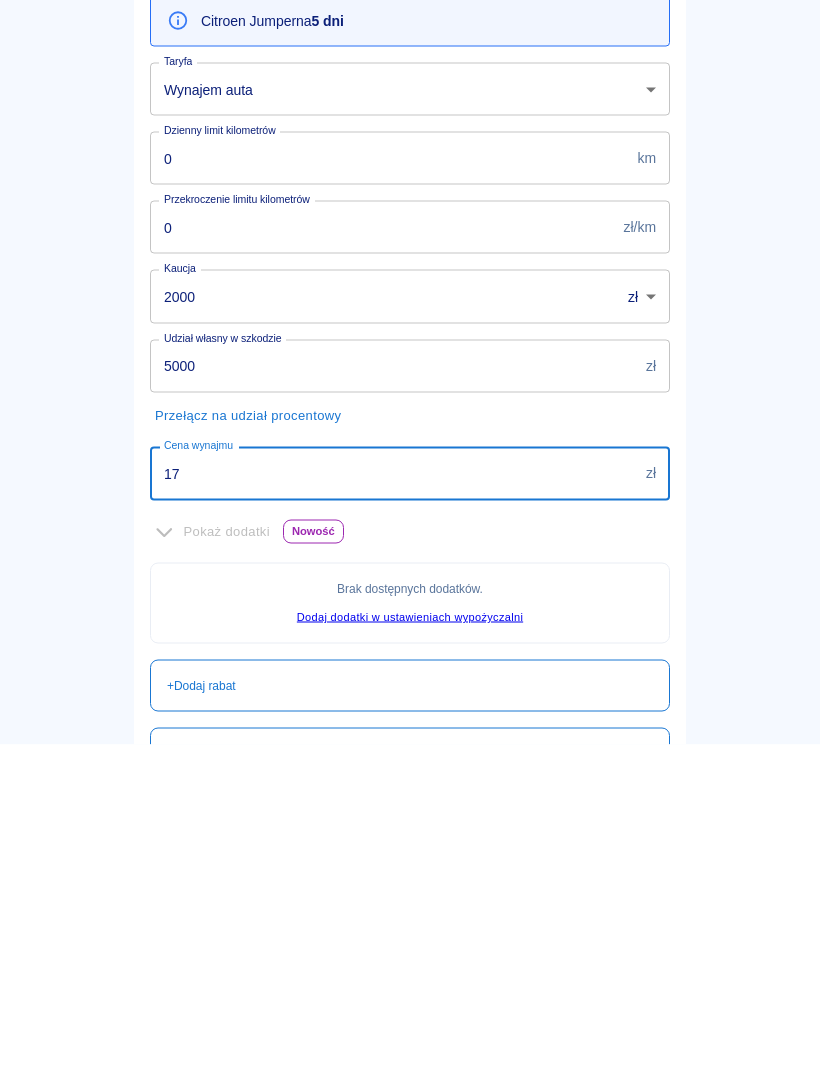 type on "1" 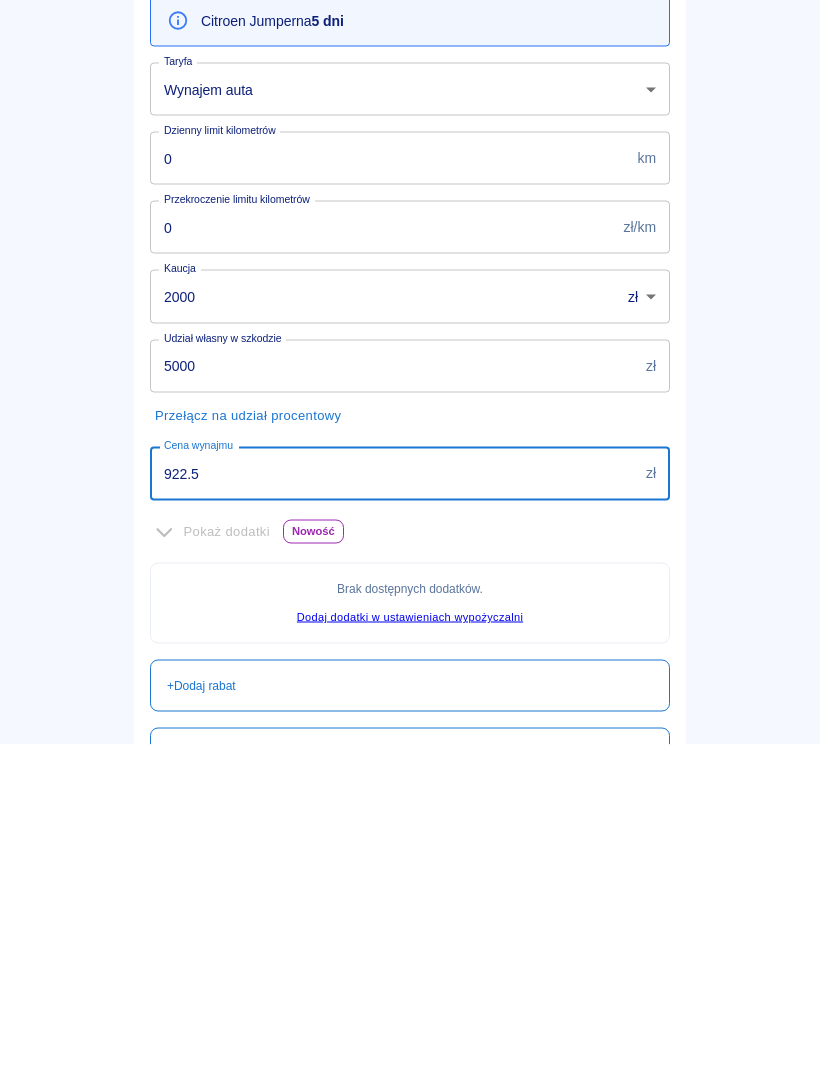 type on "922.50" 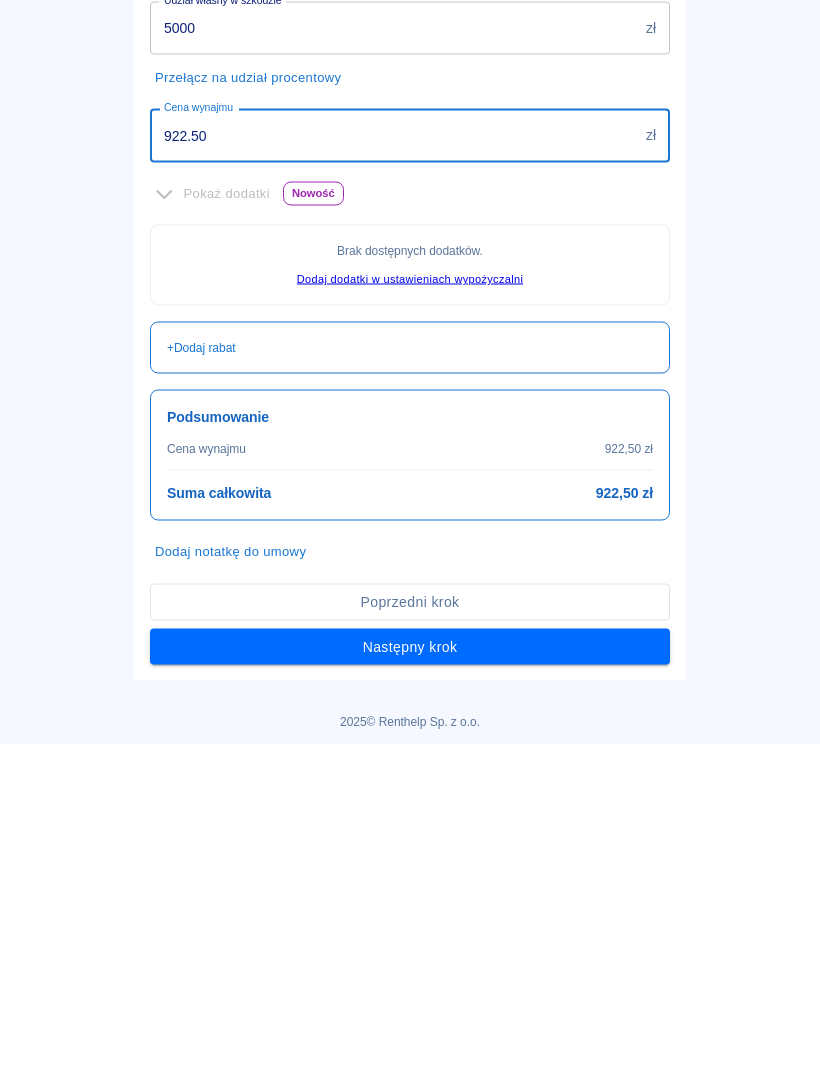 scroll, scrollTop: 337, scrollLeft: 0, axis: vertical 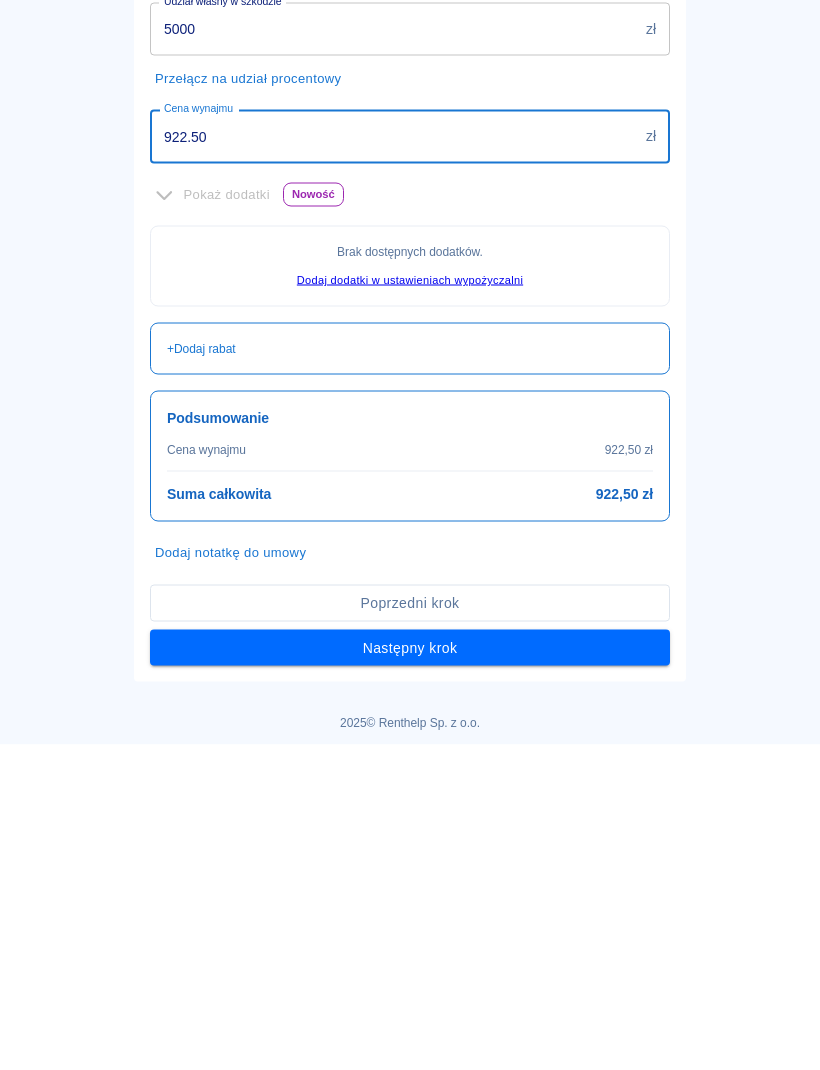 click on "Następny krok" at bounding box center (410, 973) 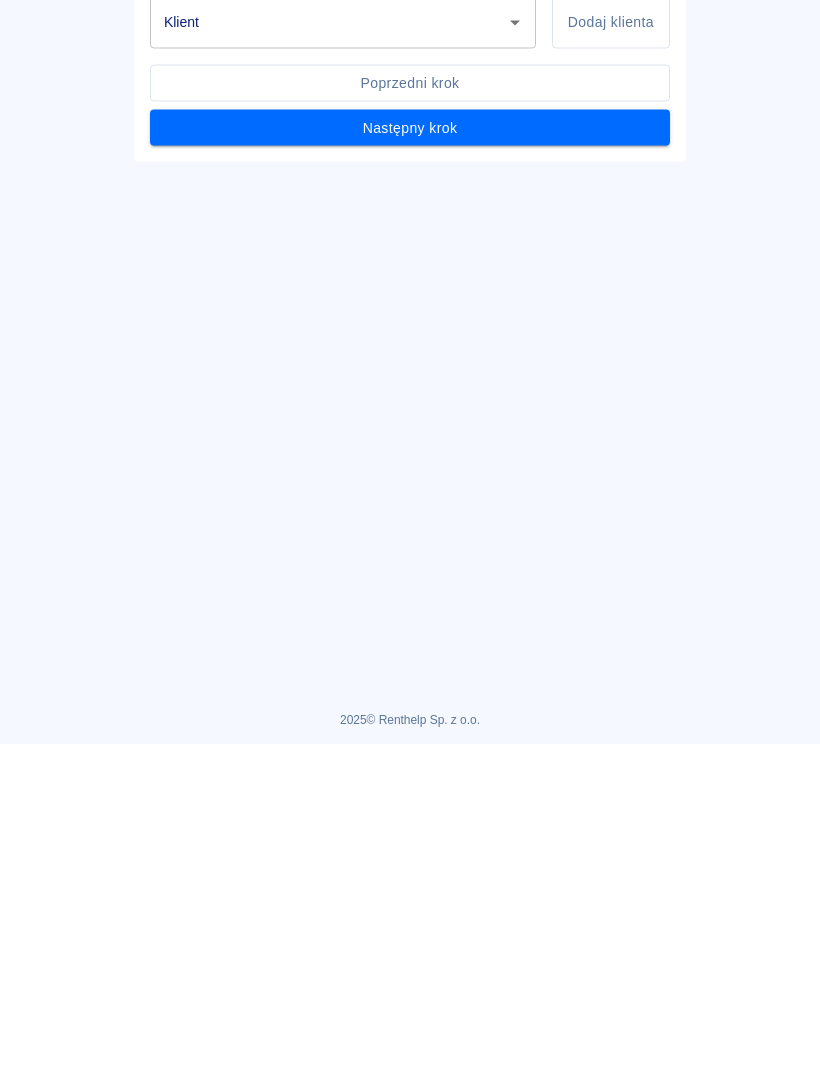 click on "Dodaj klienta" at bounding box center (611, 347) 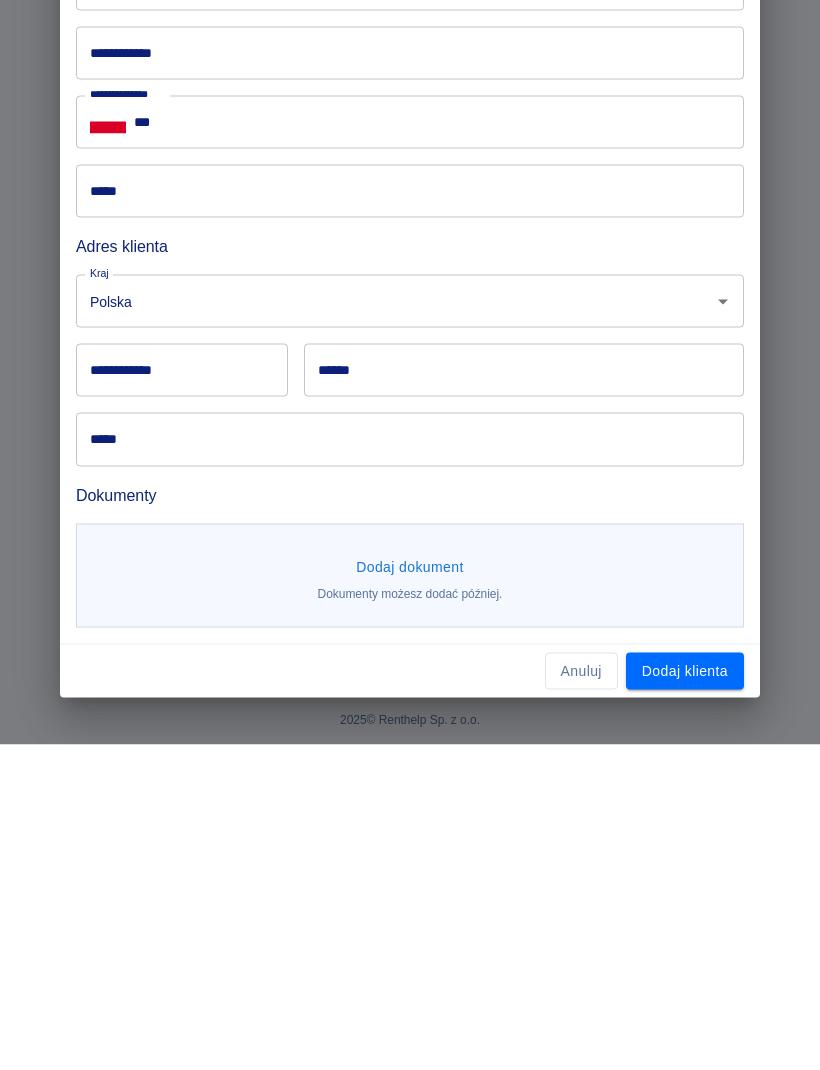 click 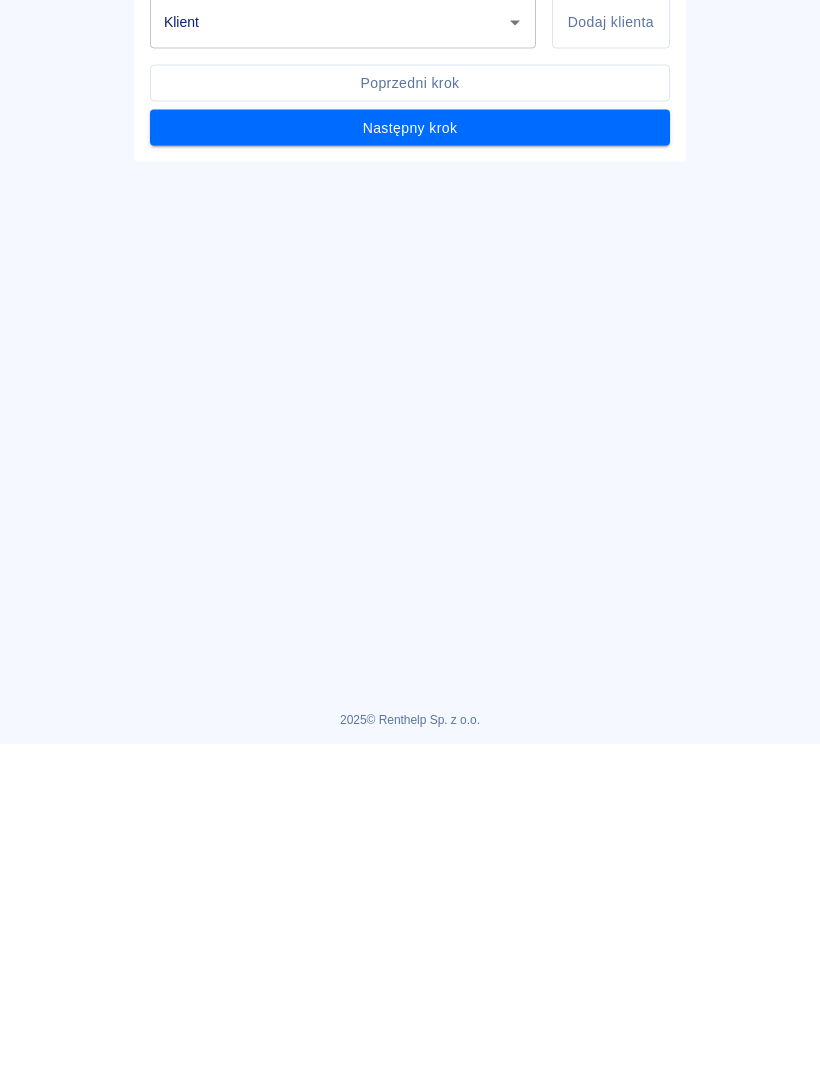 click 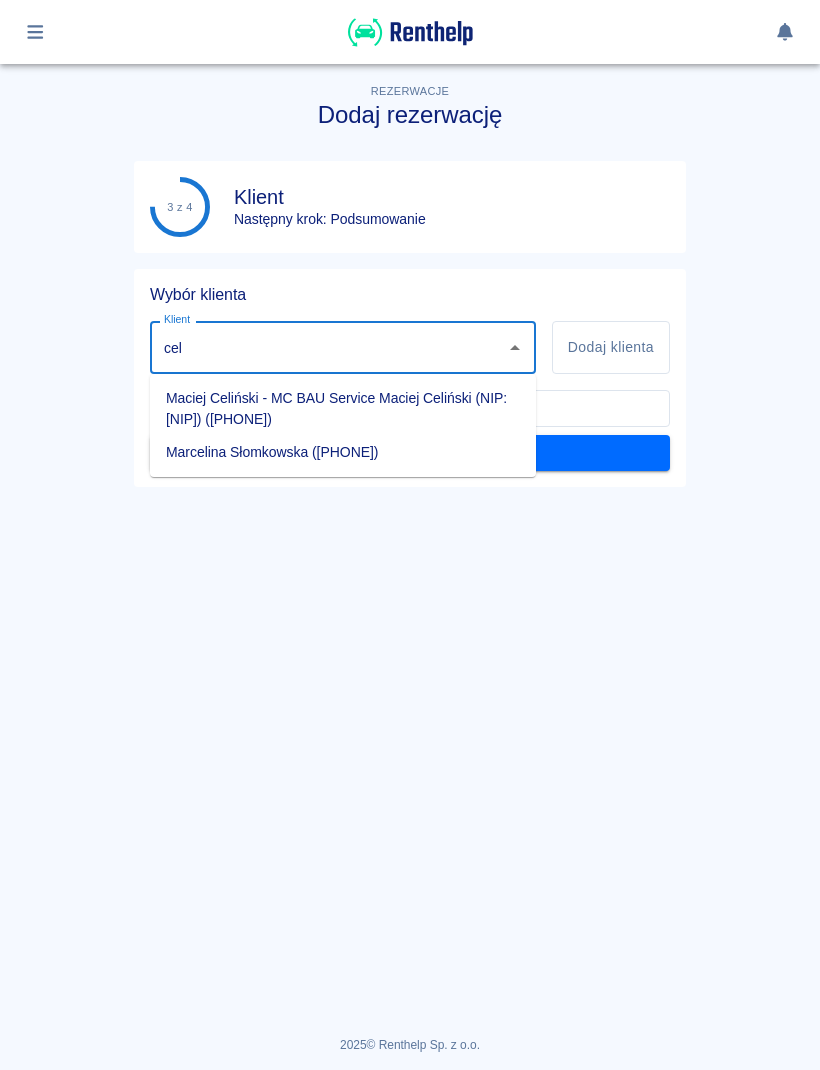 click on "Maciej Celiński - MC BAU Service Maciej Celiński (NIP: [NIP]) ([PHONE])" at bounding box center [343, 409] 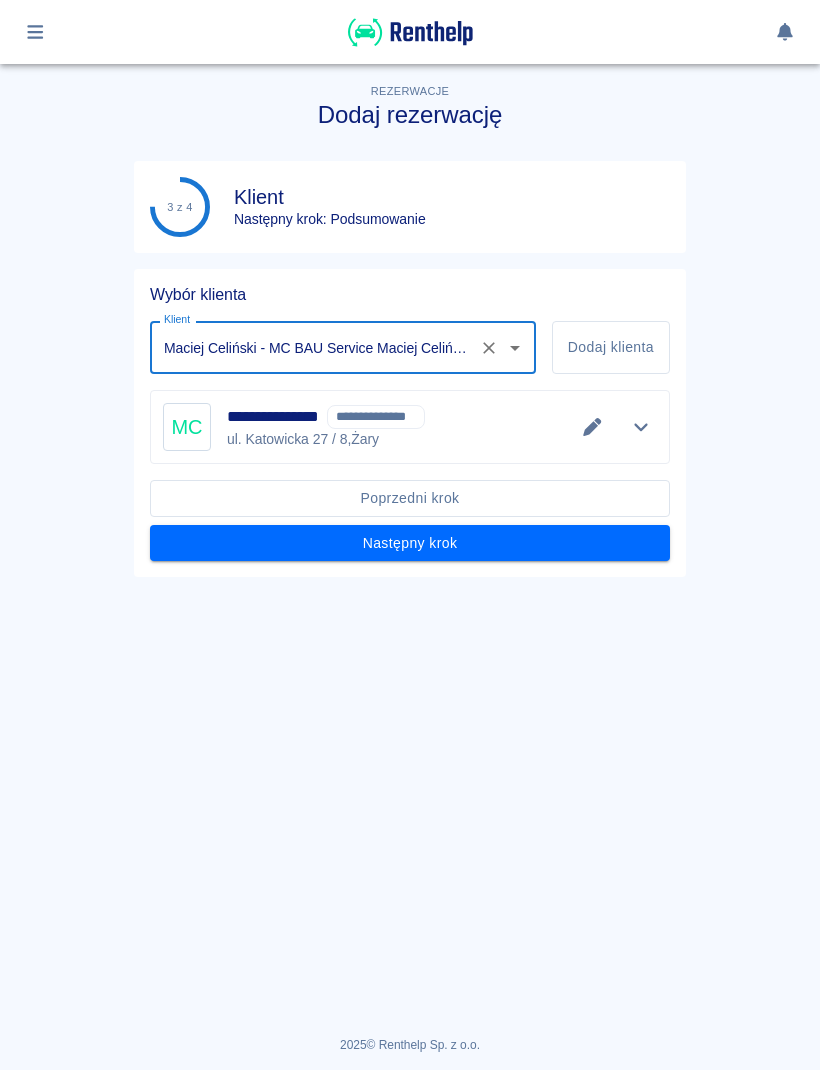 click on "Następny krok" at bounding box center [410, 543] 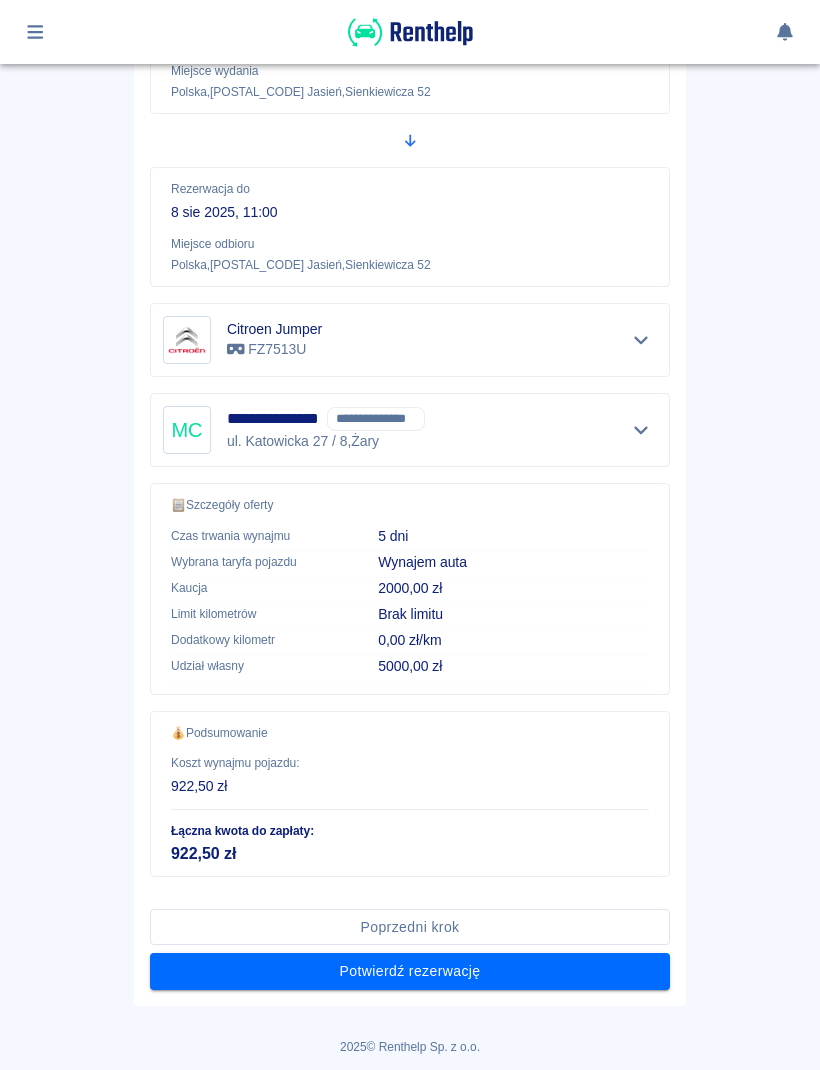 scroll, scrollTop: 326, scrollLeft: 0, axis: vertical 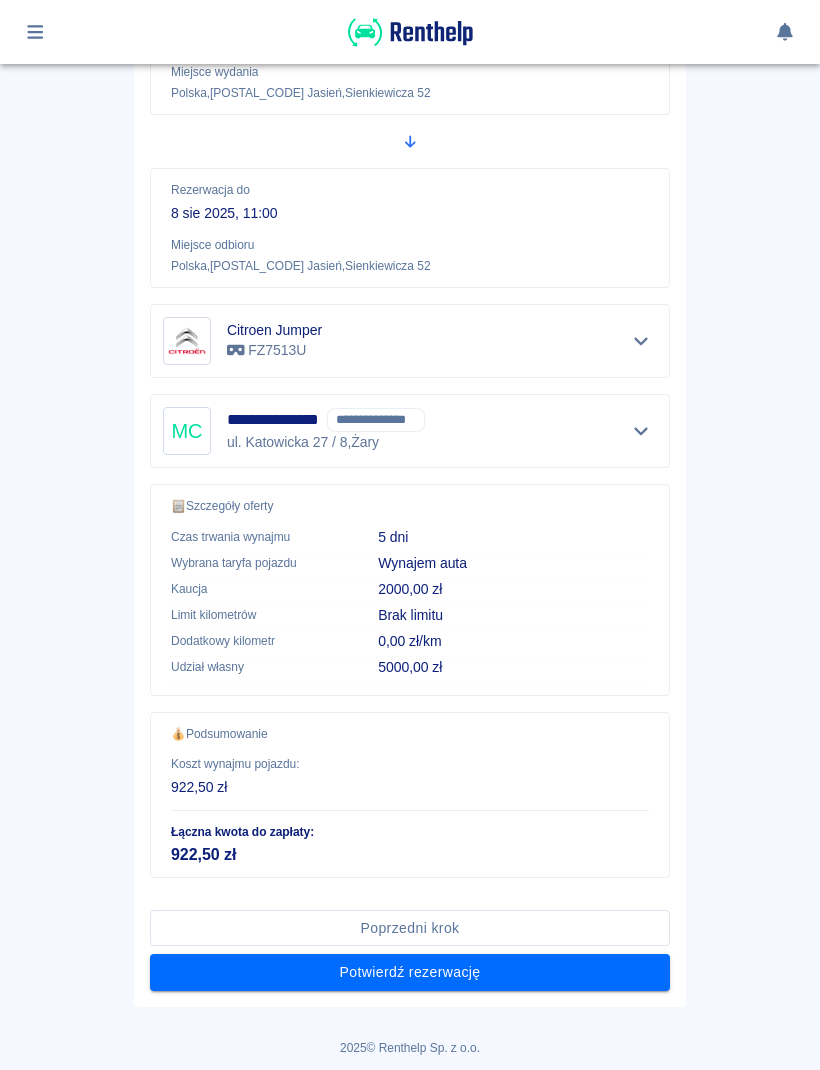 click on "Potwierdź rezerwację" at bounding box center (410, 972) 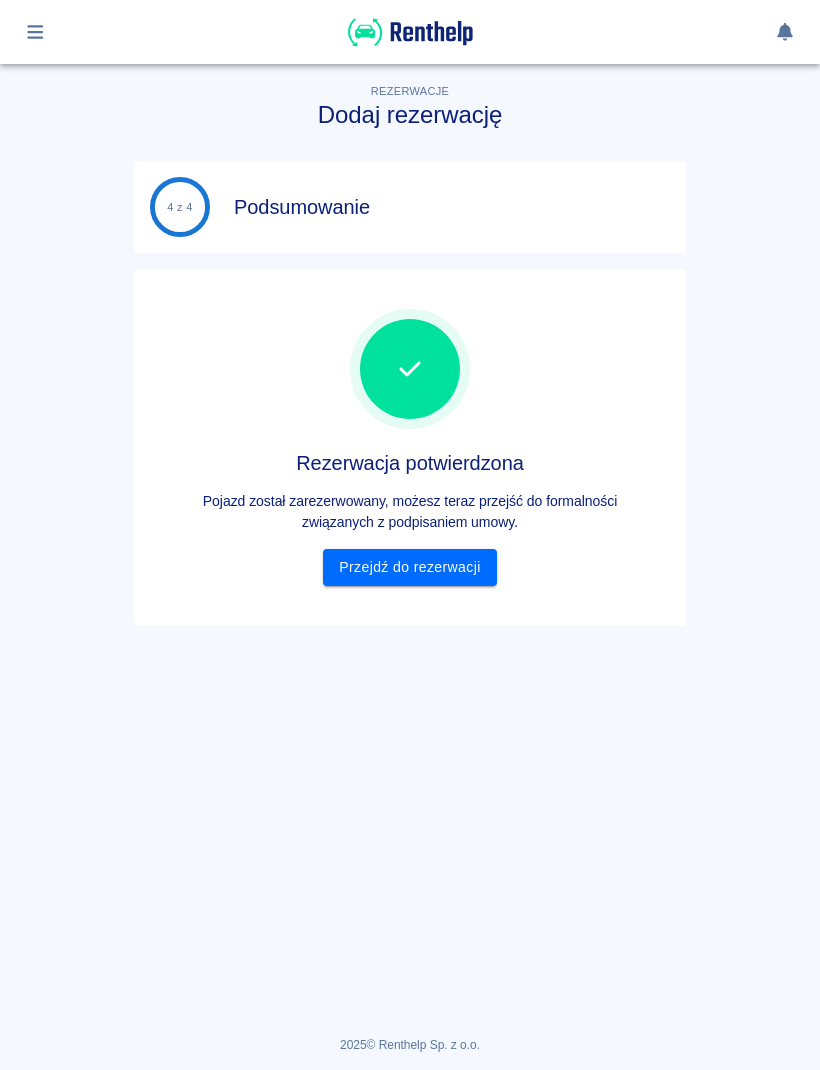 scroll, scrollTop: 0, scrollLeft: 0, axis: both 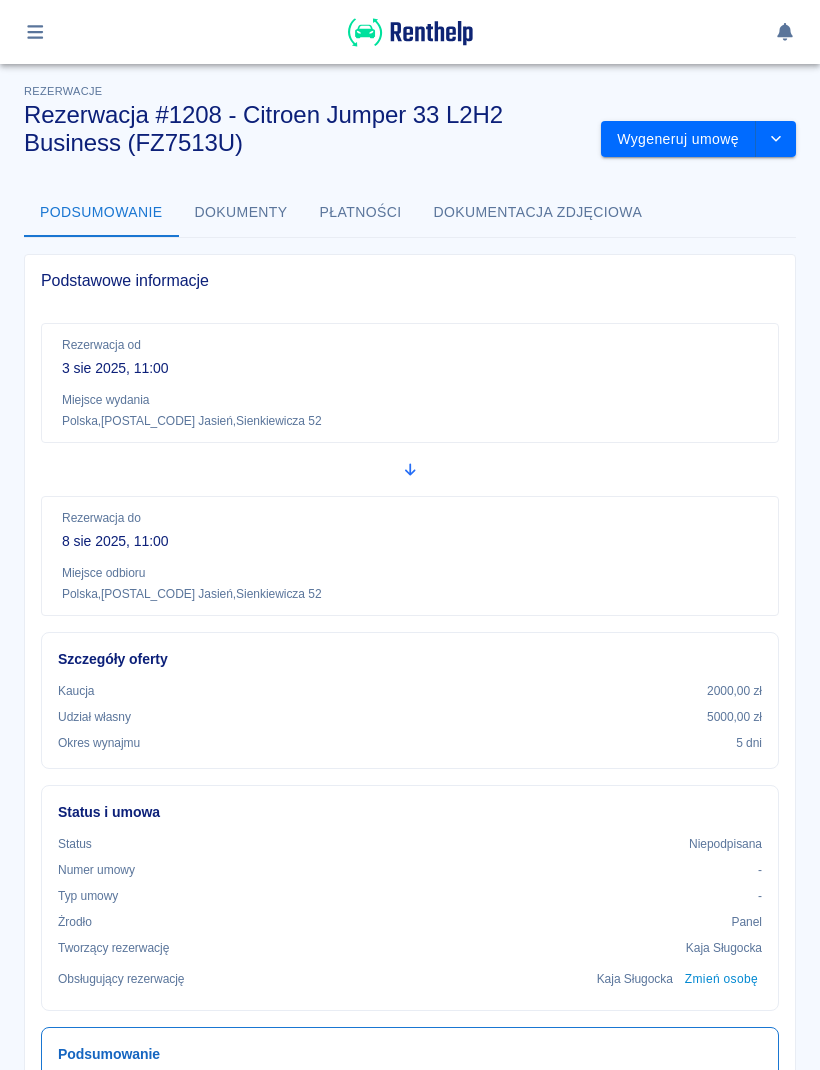 click on "Wygeneruj umowę" at bounding box center [678, 139] 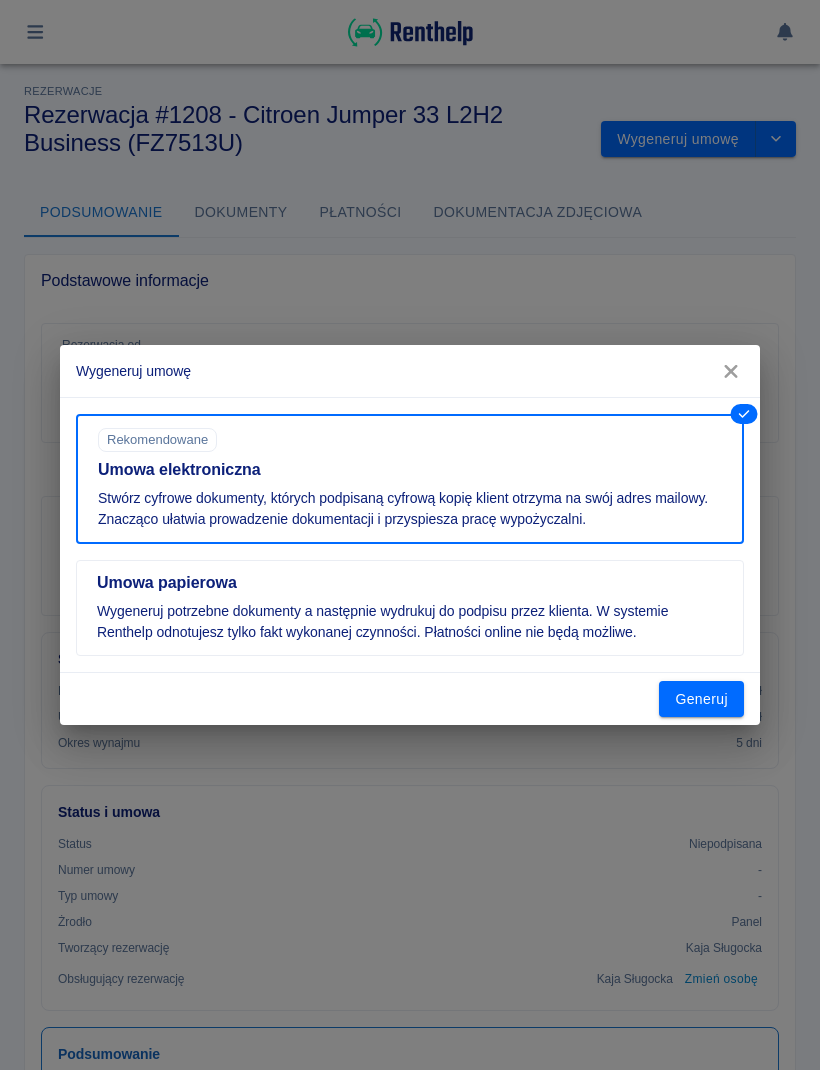 click on "Generuj" at bounding box center [701, 699] 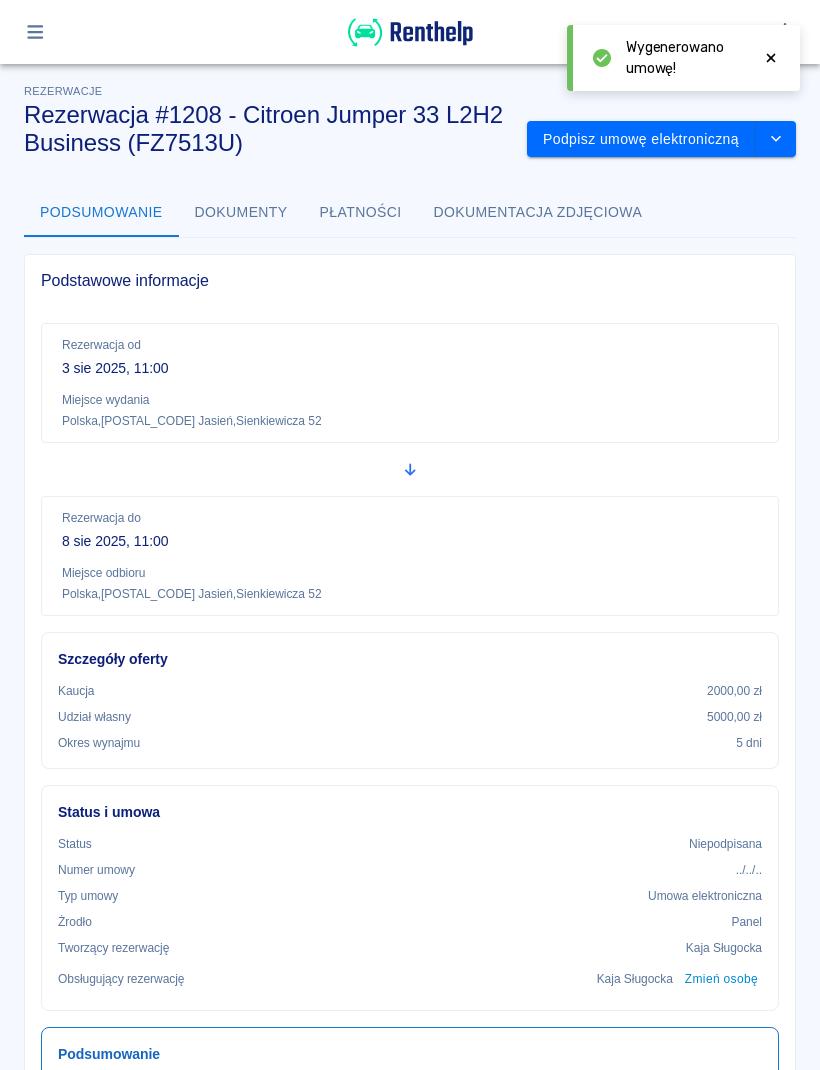click on "Podpisz umowę elektroniczną" at bounding box center [641, 139] 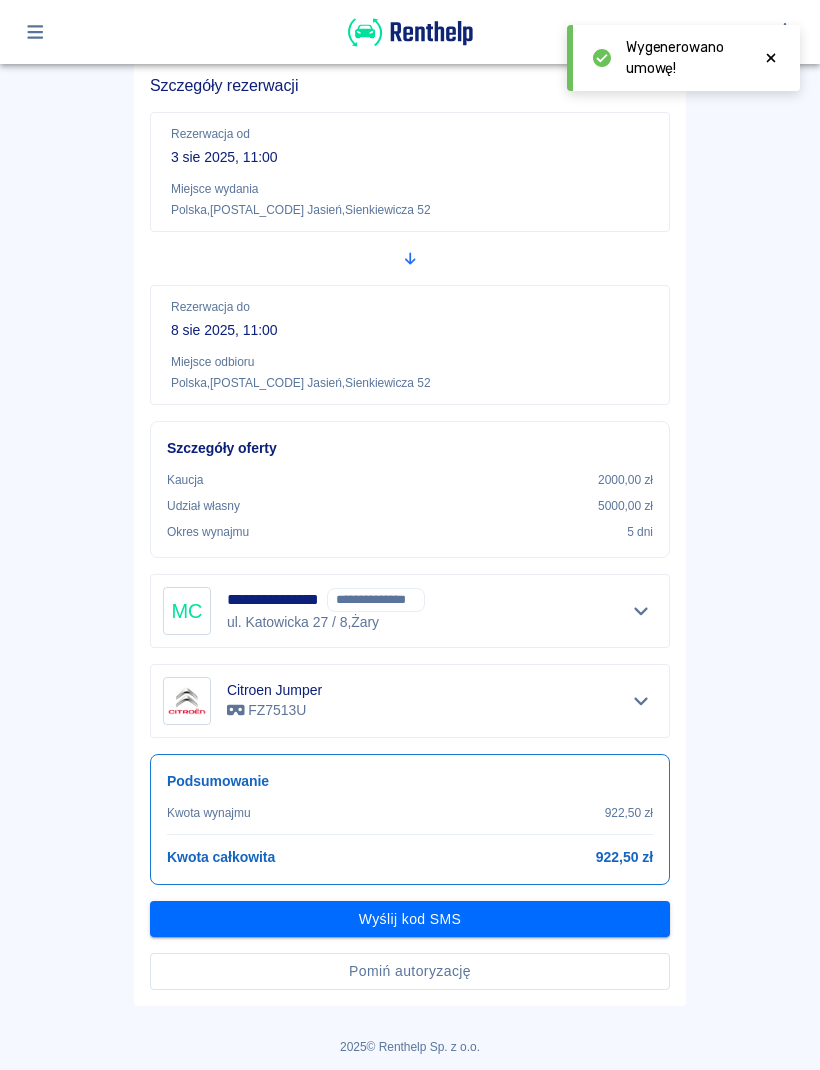 scroll, scrollTop: 152, scrollLeft: 0, axis: vertical 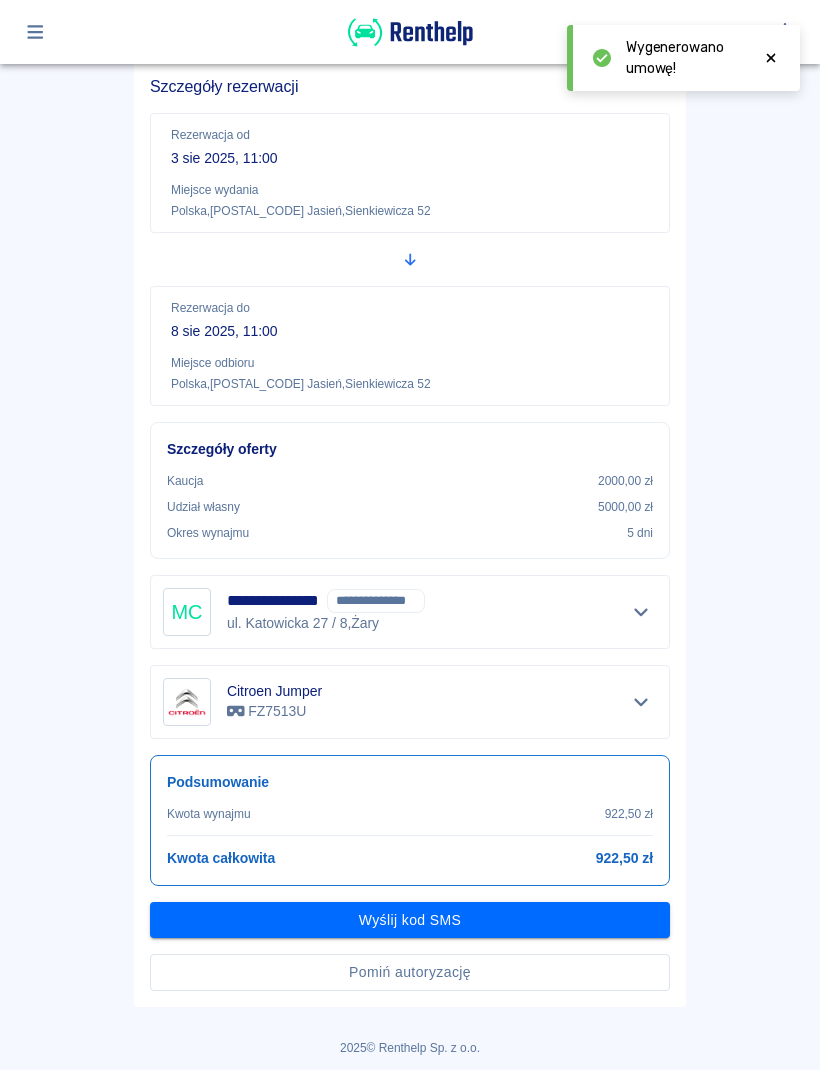 click on "Pomiń autoryzację" at bounding box center [410, 972] 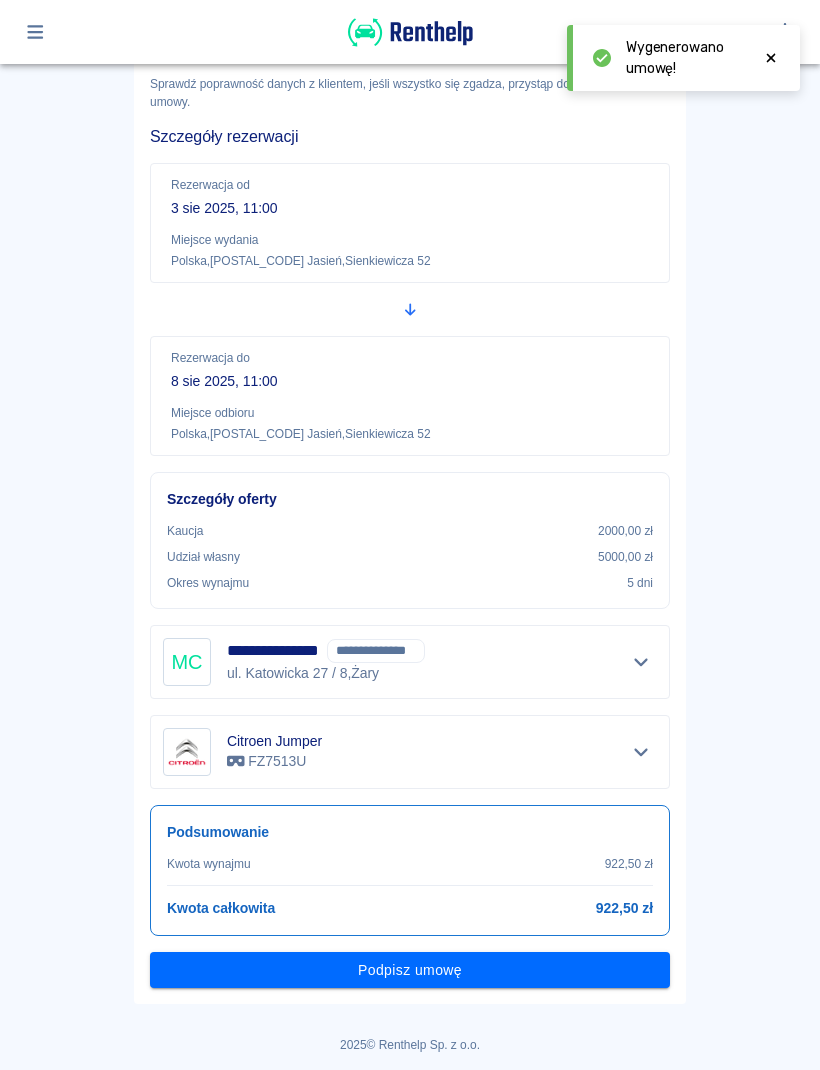click on "Podpisz umowę" at bounding box center [410, 970] 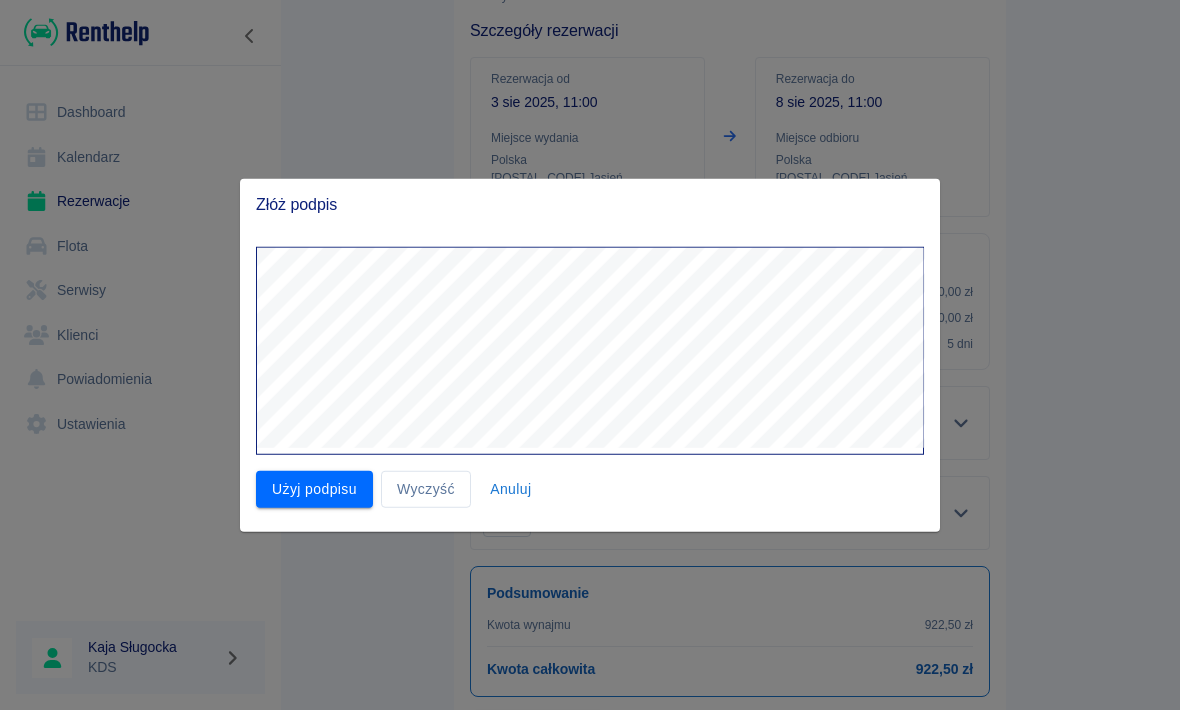 click on "Wyczyść" at bounding box center [426, 489] 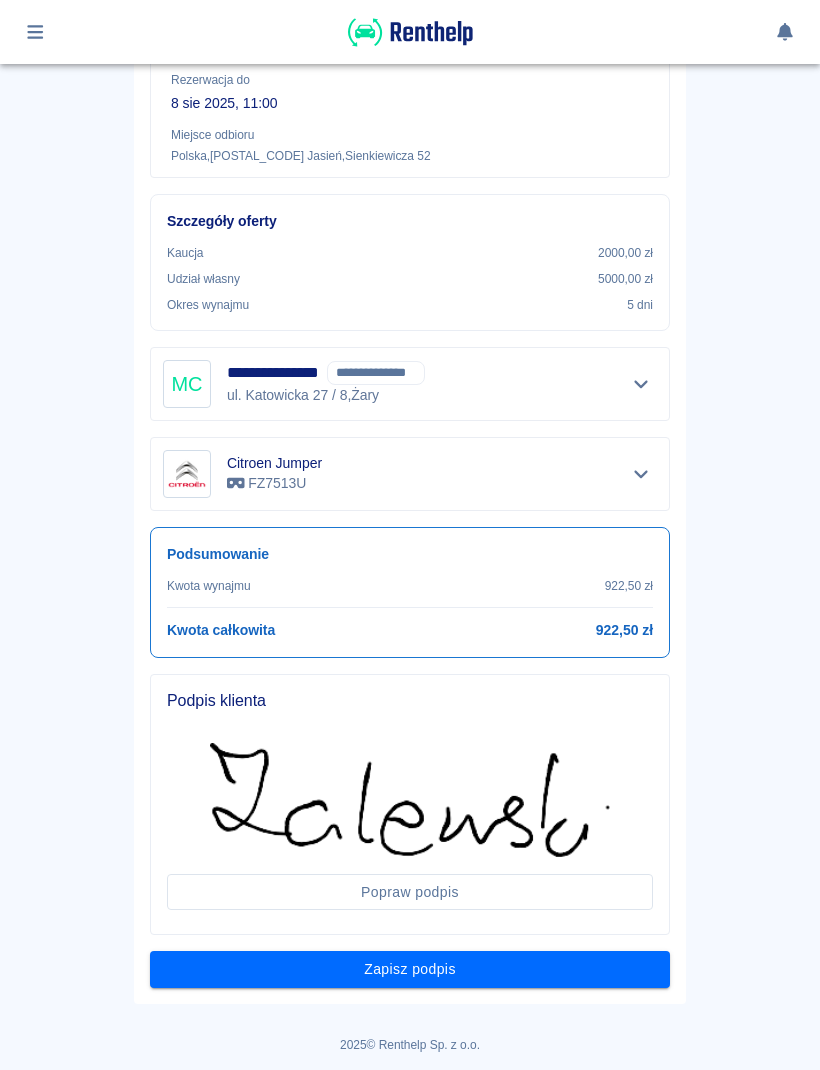 scroll, scrollTop: 377, scrollLeft: 0, axis: vertical 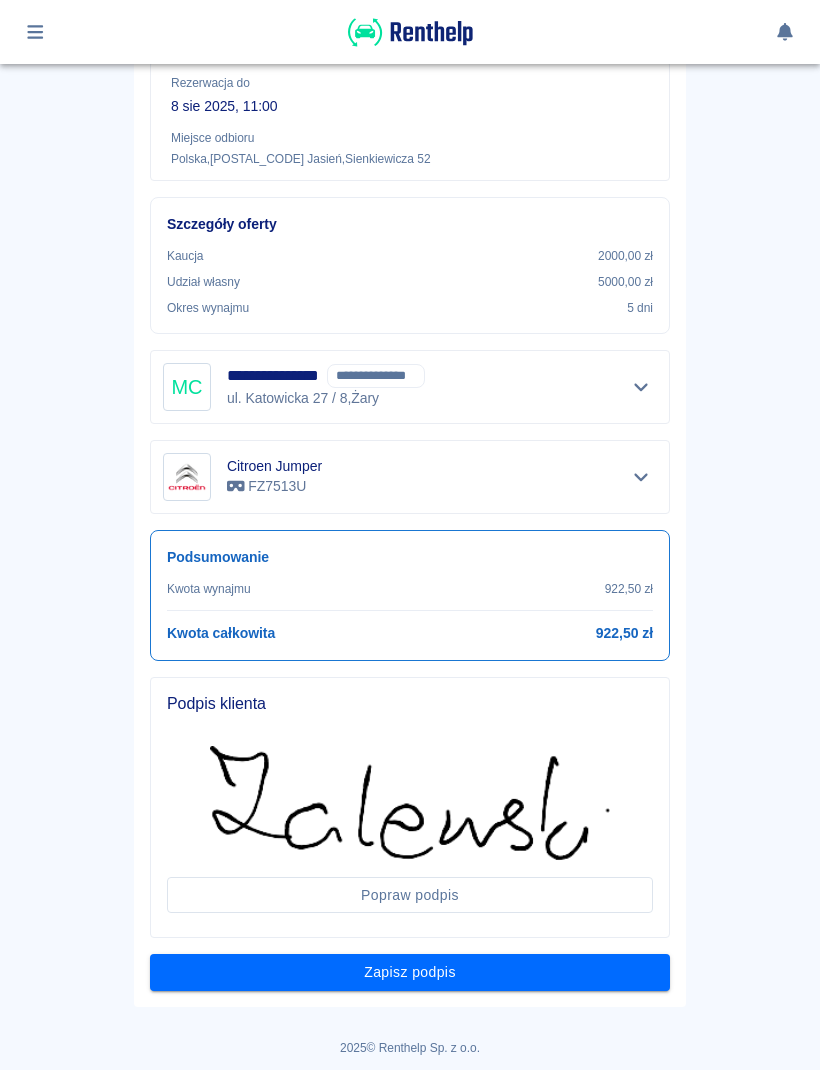 click on "Zapisz podpis" at bounding box center (410, 972) 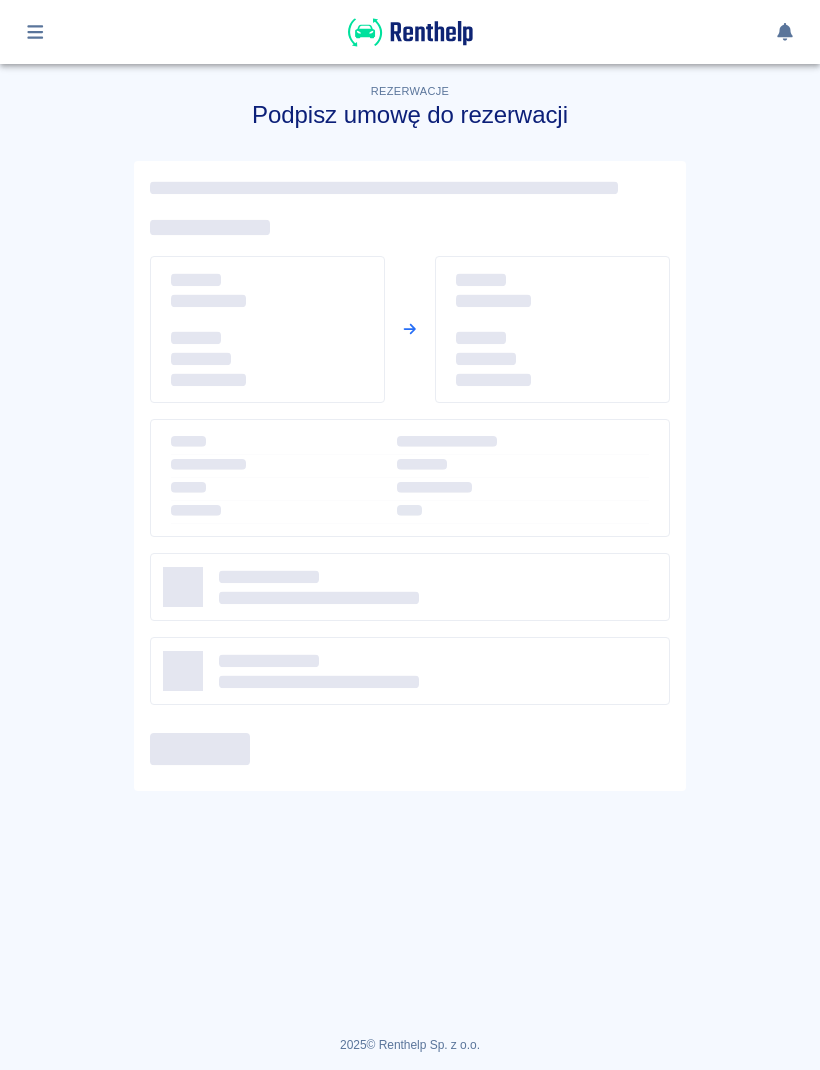 scroll, scrollTop: 0, scrollLeft: 0, axis: both 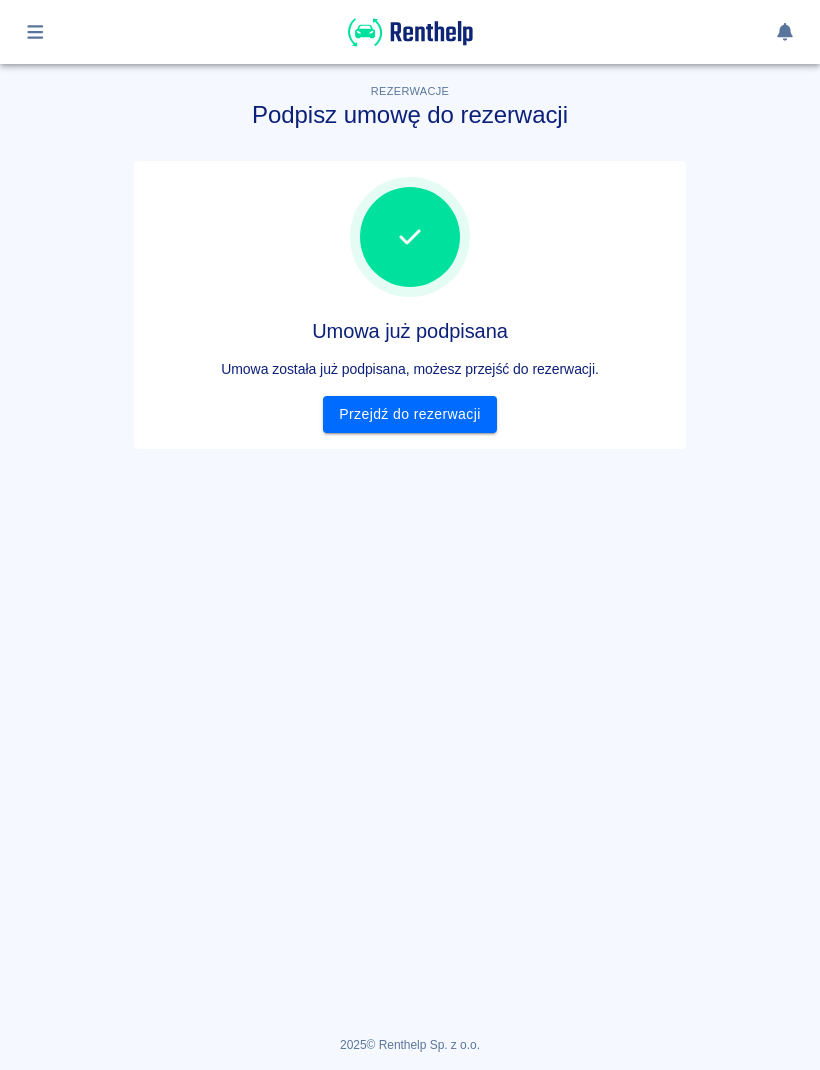 click on "Przejdź do rezerwacji" at bounding box center (409, 414) 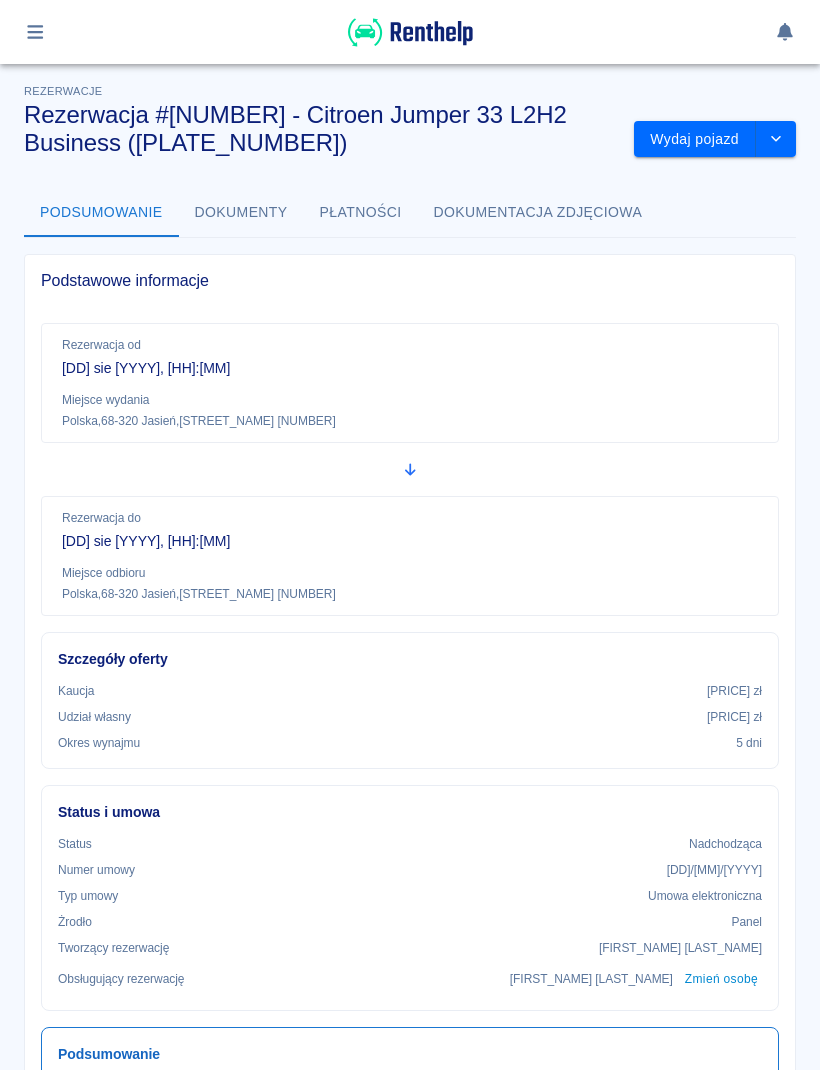 click on "Wydaj pojazd" at bounding box center [695, 139] 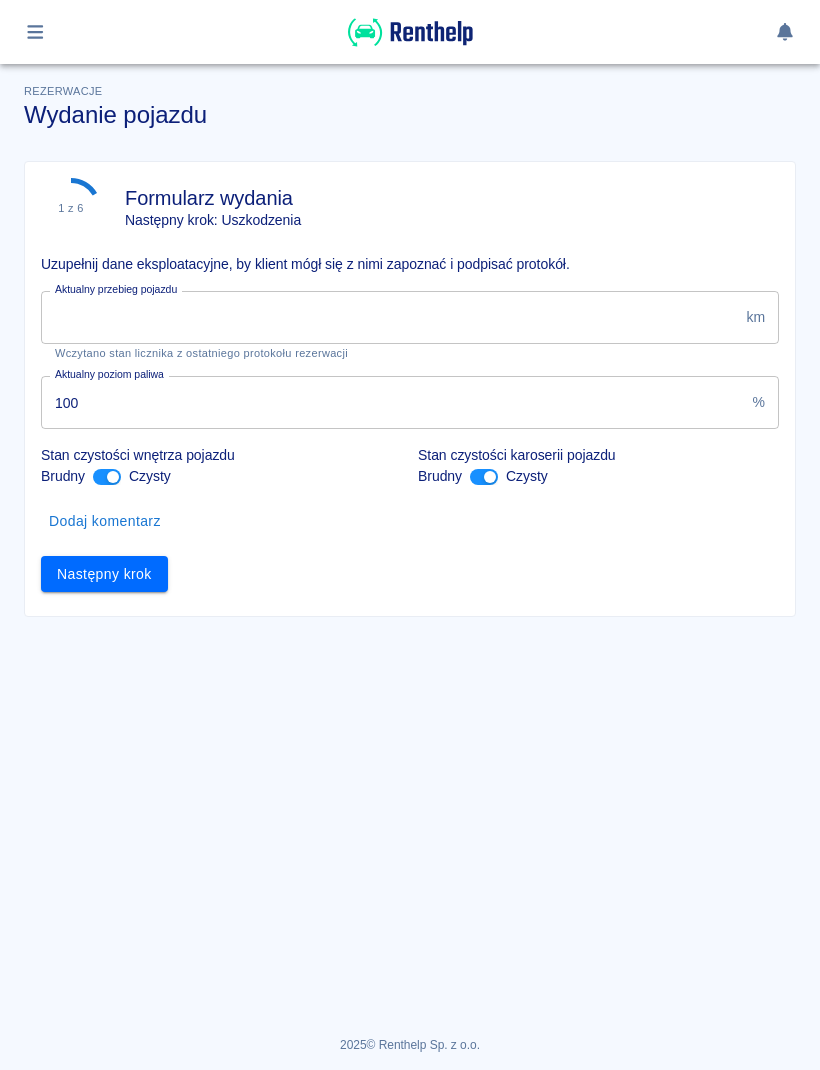 click on "80228" at bounding box center [389, 317] 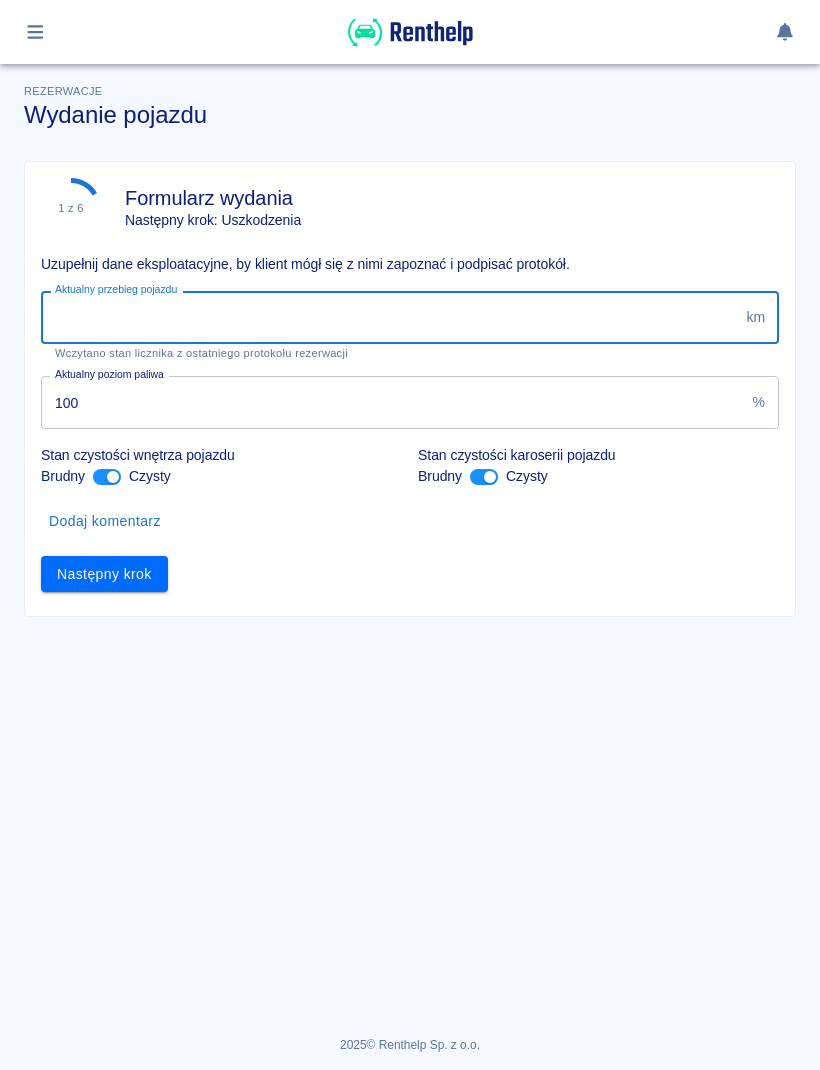 click on "Następny krok" at bounding box center (104, 574) 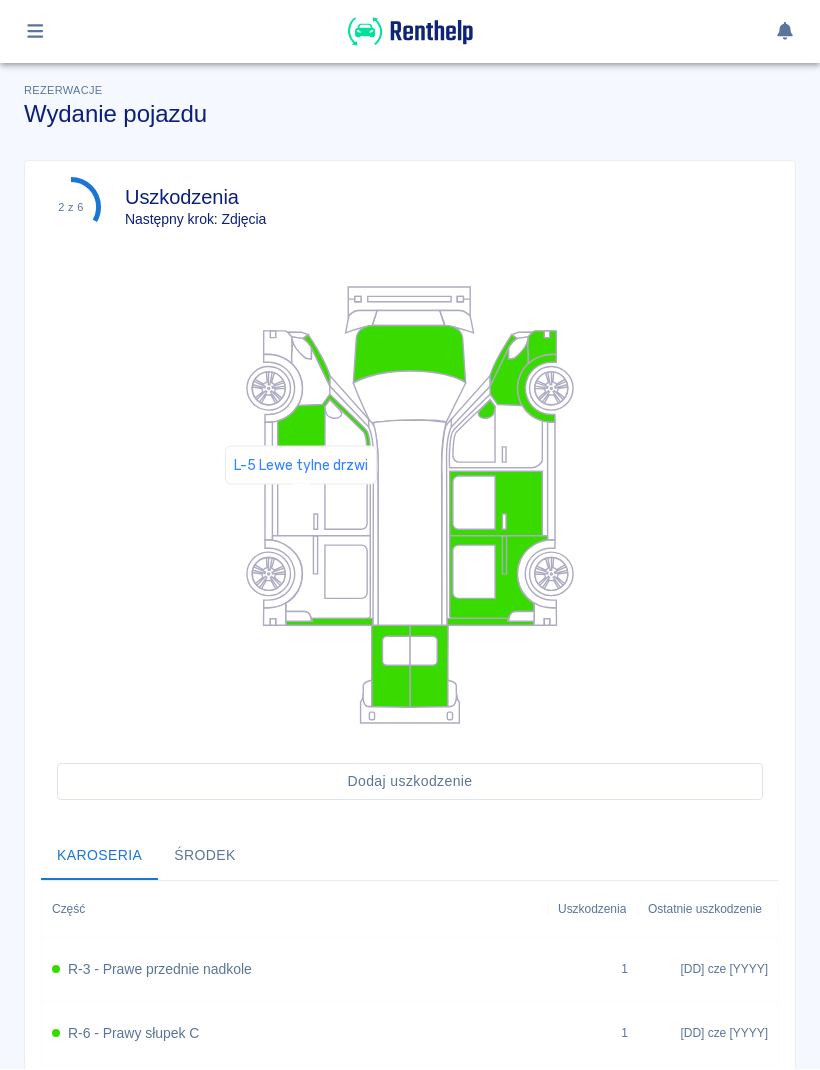 click 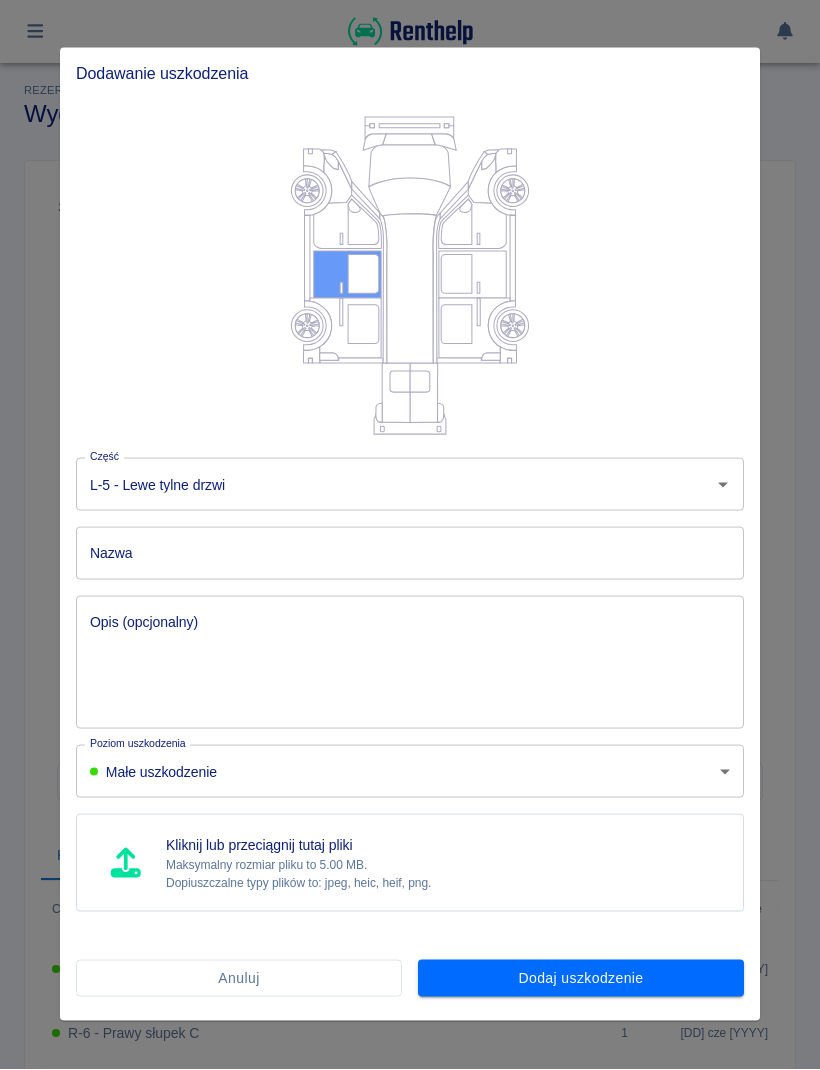 click on "Anuluj" at bounding box center (239, 979) 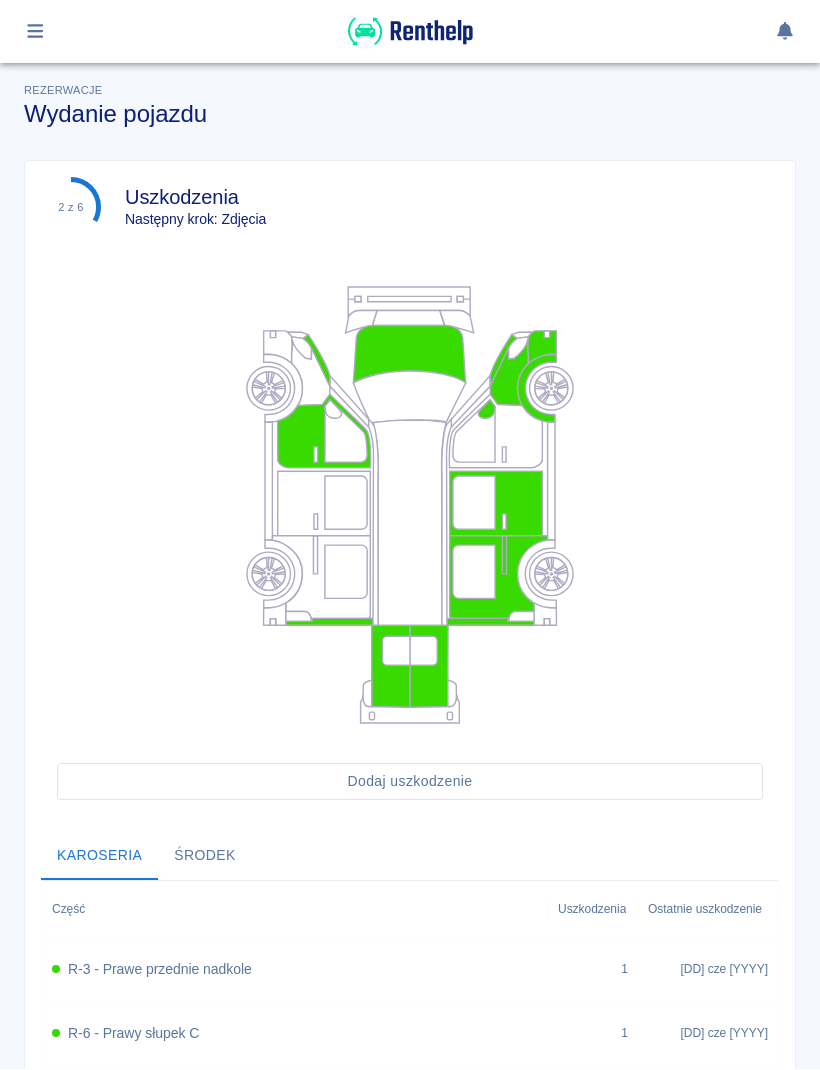 click 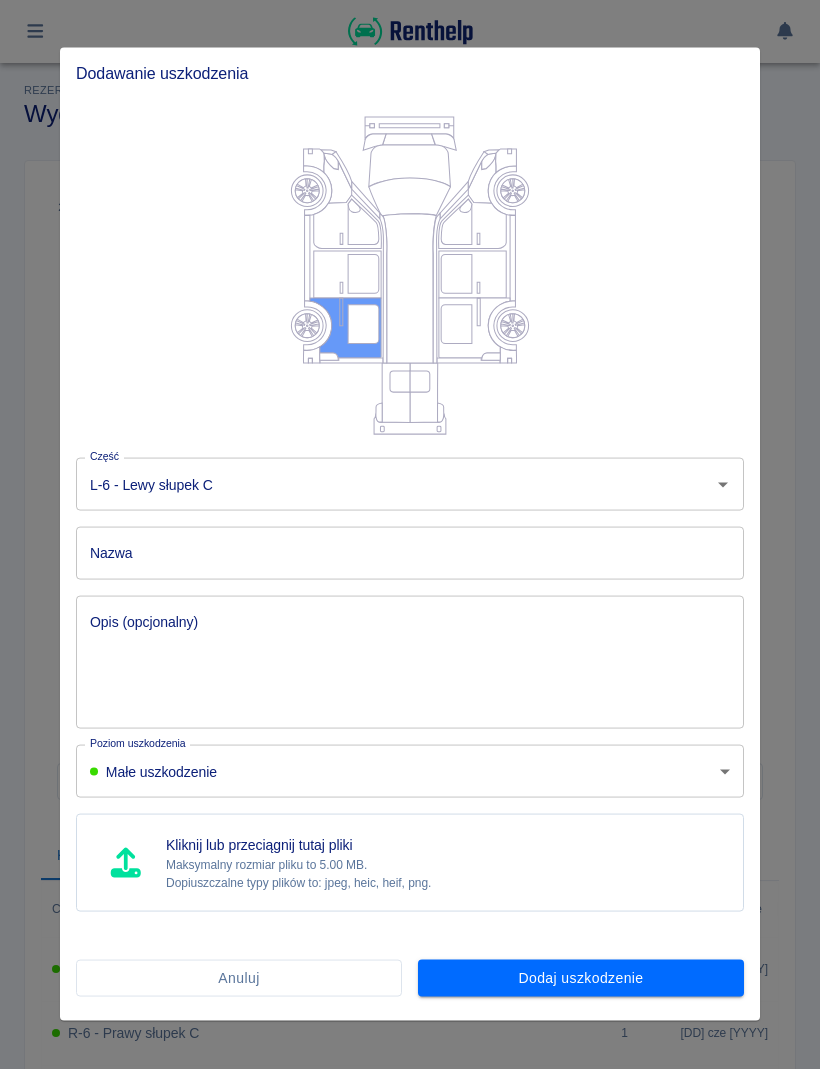 click on "Dodaj uszkodzenie" at bounding box center [581, 979] 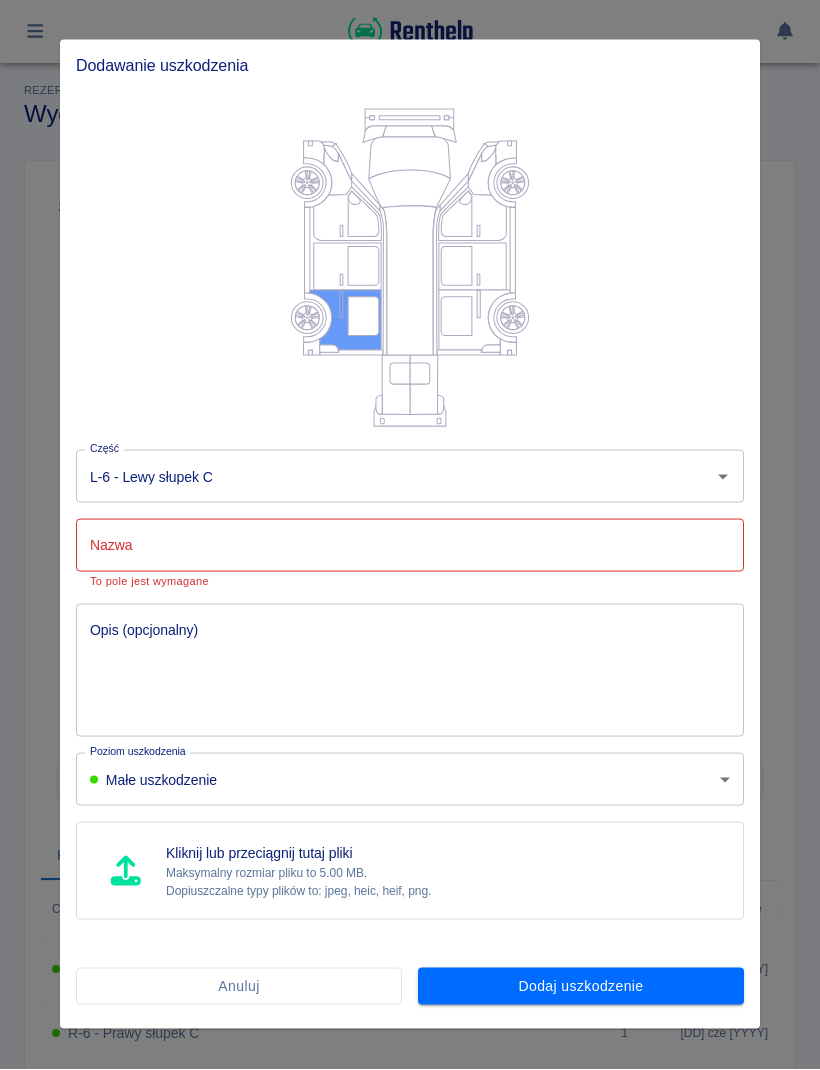 click on "Anuluj" at bounding box center [239, 987] 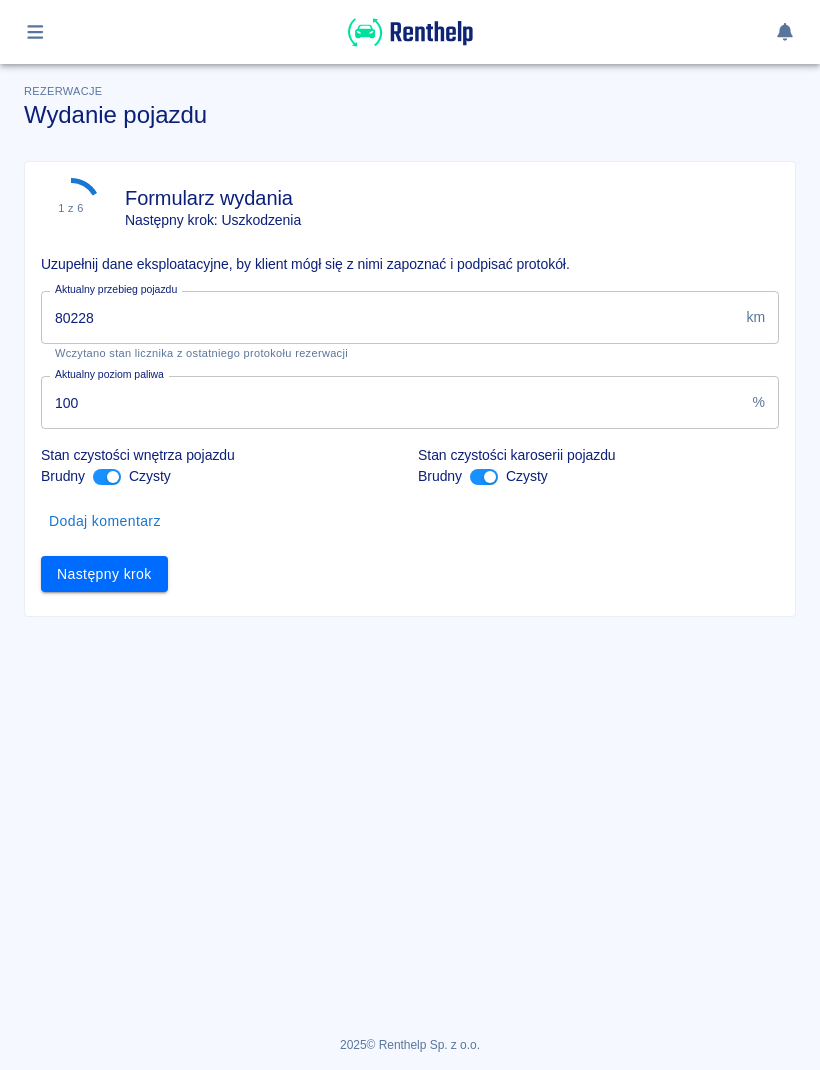 scroll, scrollTop: 0, scrollLeft: 0, axis: both 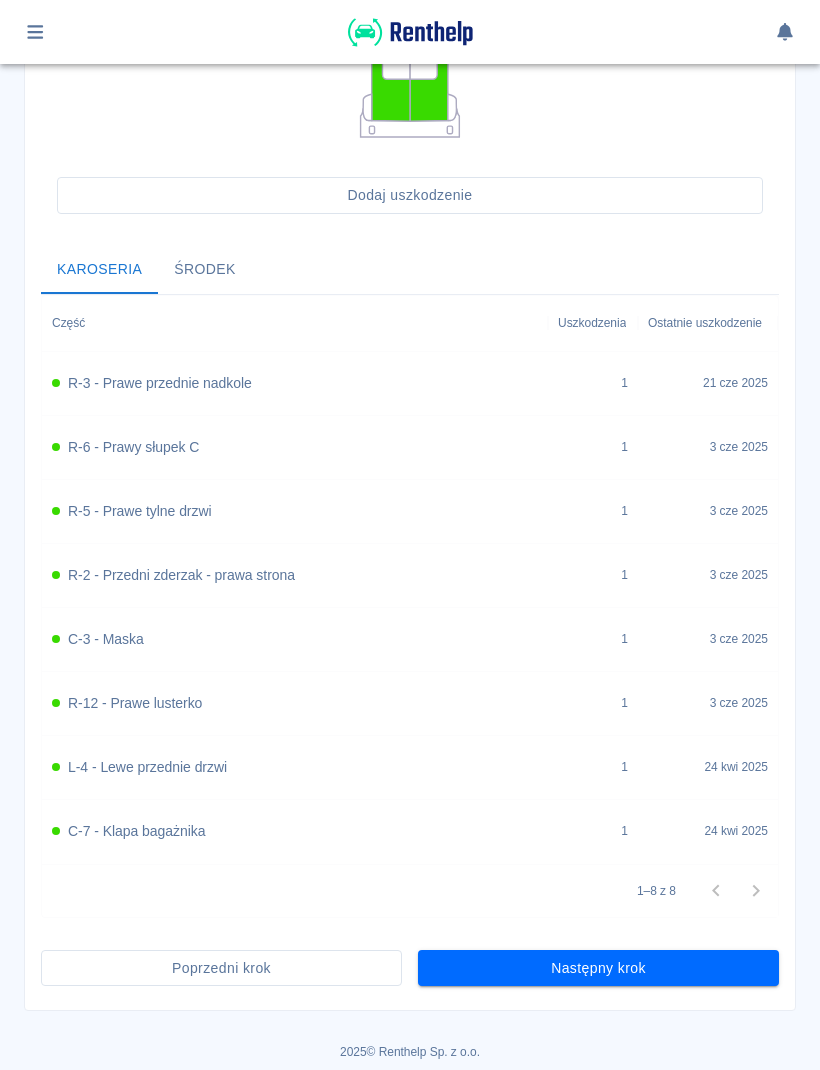 click on "Następny krok" at bounding box center [598, 968] 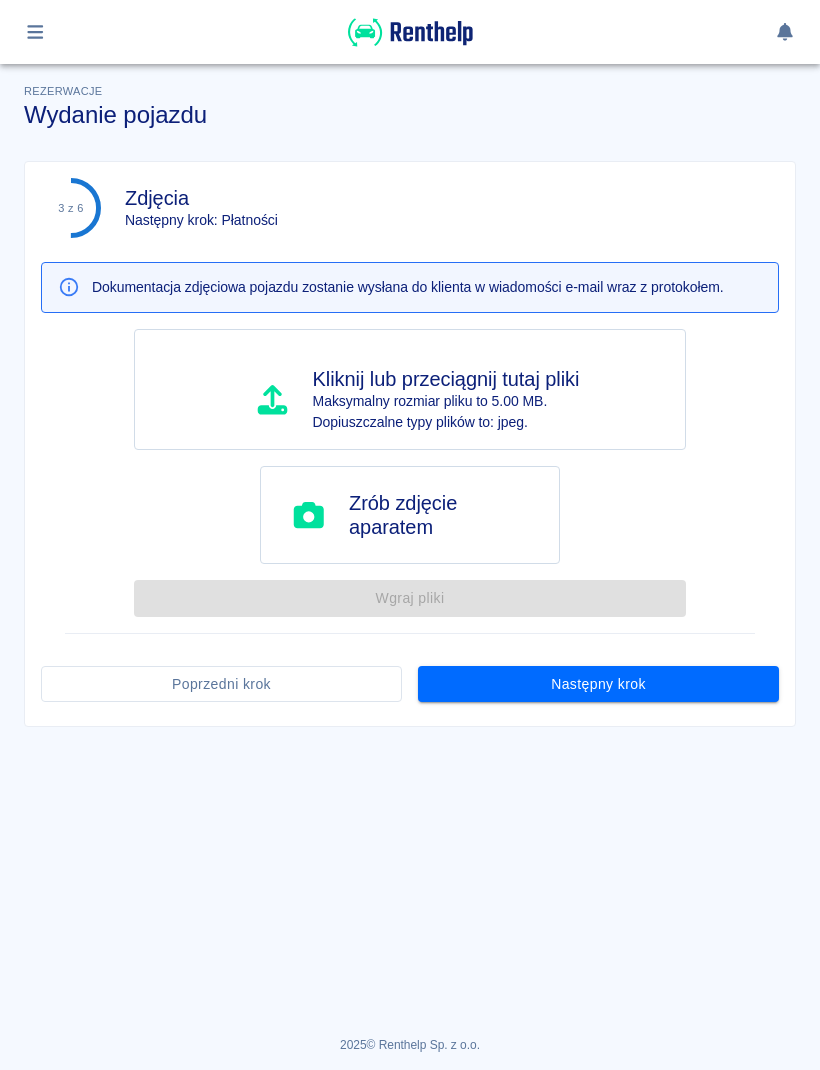 scroll, scrollTop: 0, scrollLeft: 0, axis: both 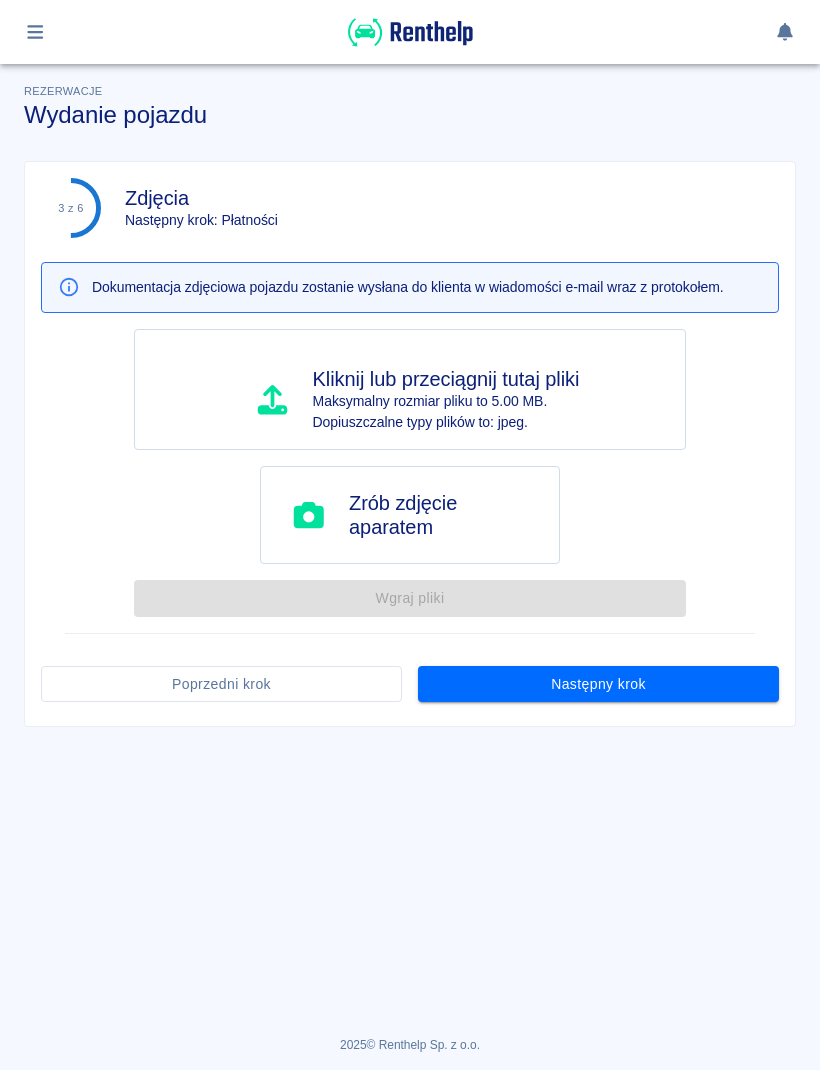 click on "Następny krok" at bounding box center [598, 684] 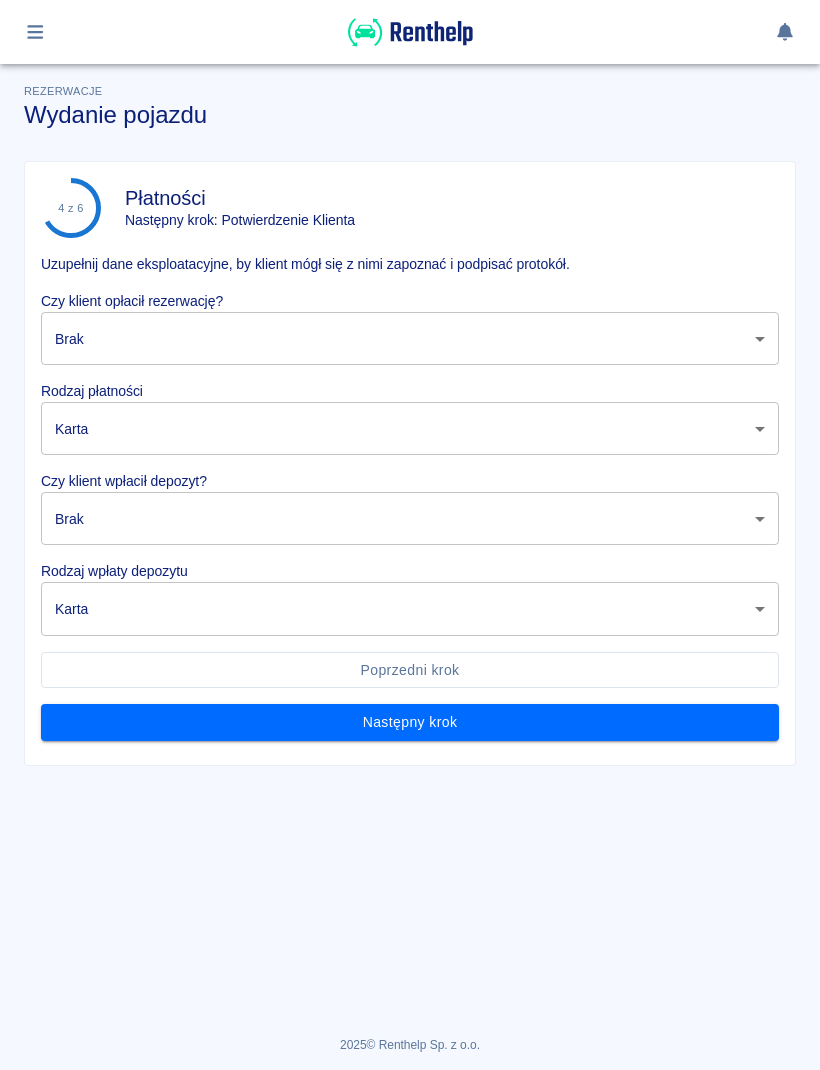 click on "Używamy plików Cookies, by zapewnić Ci najlepsze możliwe doświadczenie. Aby dowiedzieć się więcej, zapoznaj się z naszą Polityką Prywatności. Polityka Prywatności Rozumiem Rezerwacje Wydanie pojazdu 4 z 6 Płatności Następny krok: Potwierdzenie Klienta Uzupełnij dane eksploatacyjne, by klient mógł się z nimi zapoznać i podpisać protokół. Czy klient opłacił rezerwację? Brak none Rodzaj płatności Karta card Czy klient wpłacił depozyt? Brak none Rodzaj wpłaty depozytu Karta terminal_card_authorization Poprzedni krok Następny krok 2025 © Renthelp Sp. z o.o." at bounding box center (410, 535) 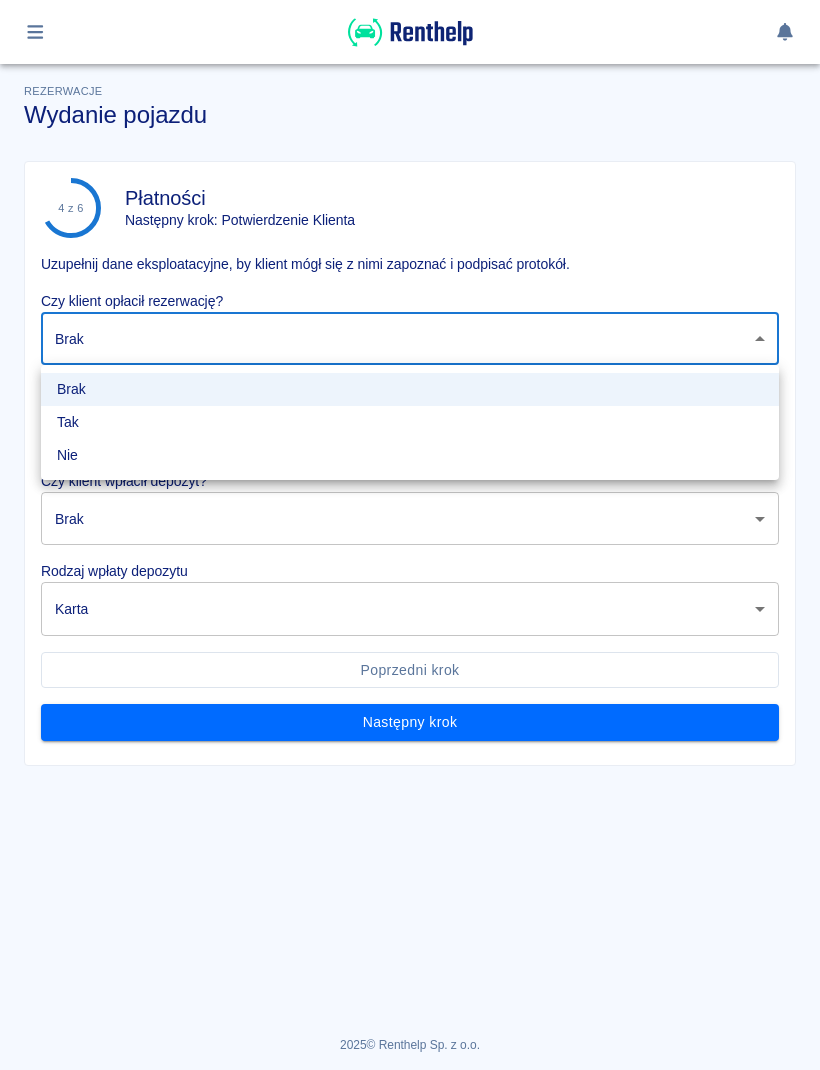 click on "Tak" at bounding box center [410, 422] 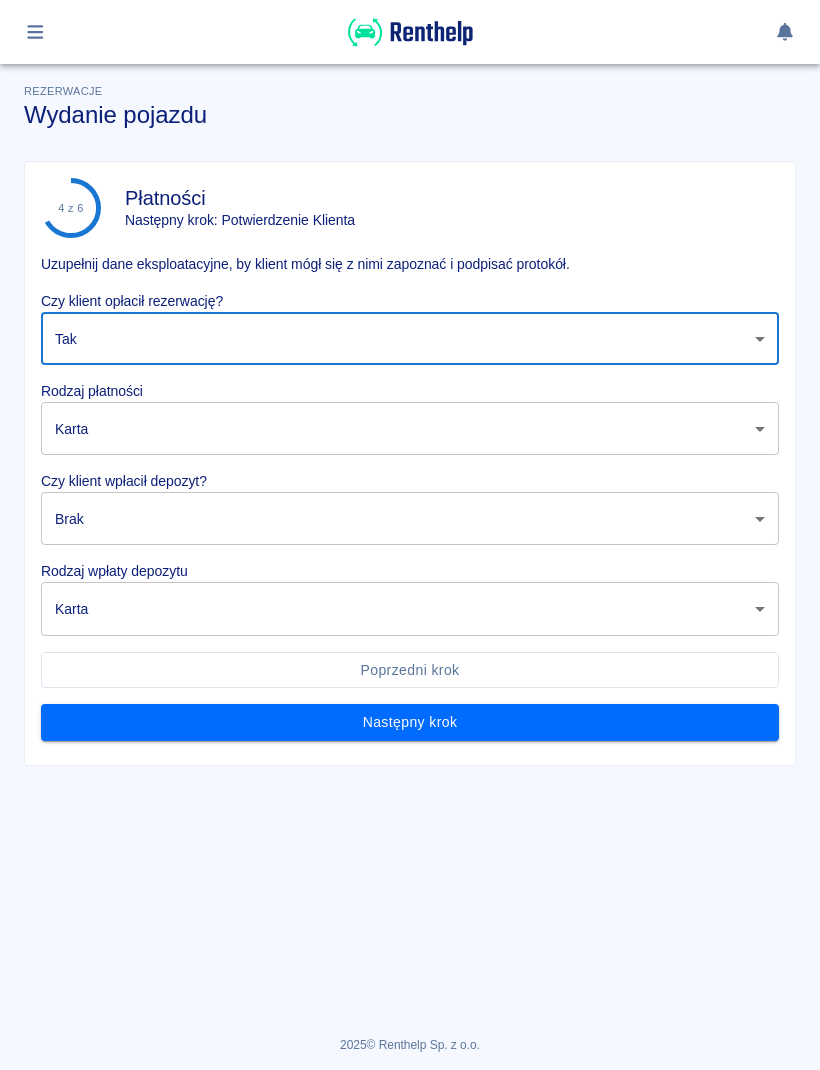 type on "true" 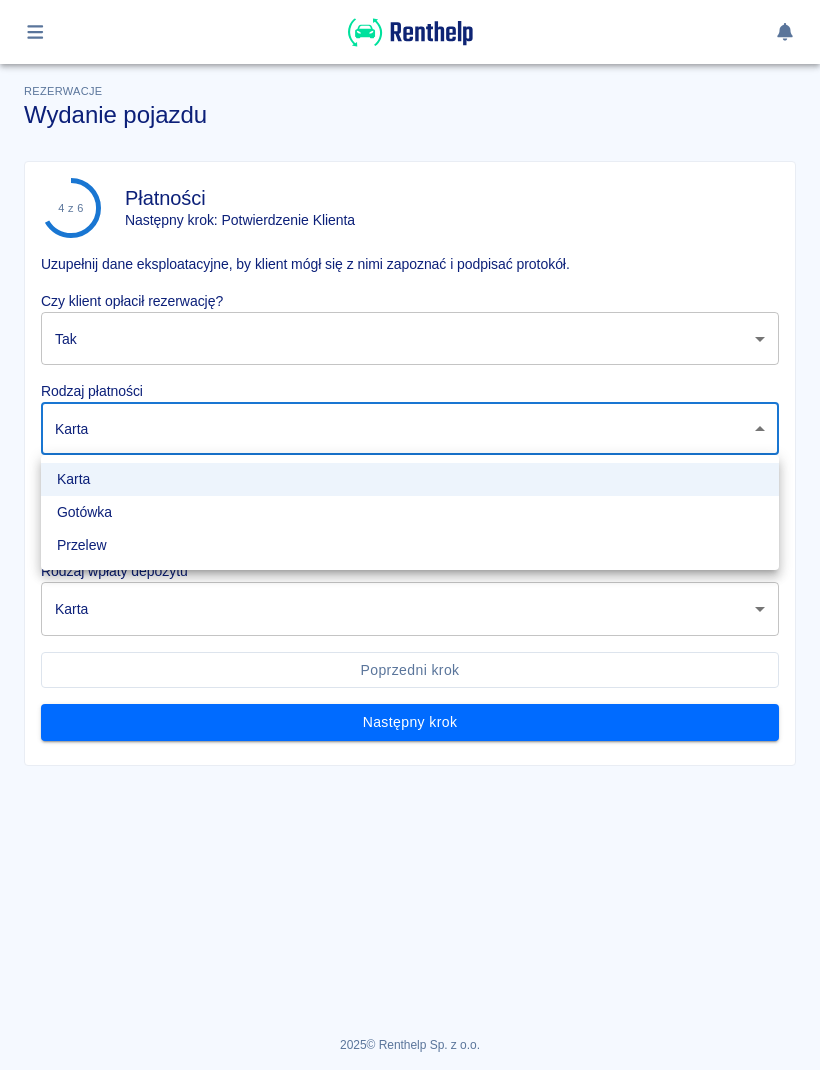 click on "Gotówka" at bounding box center (410, 512) 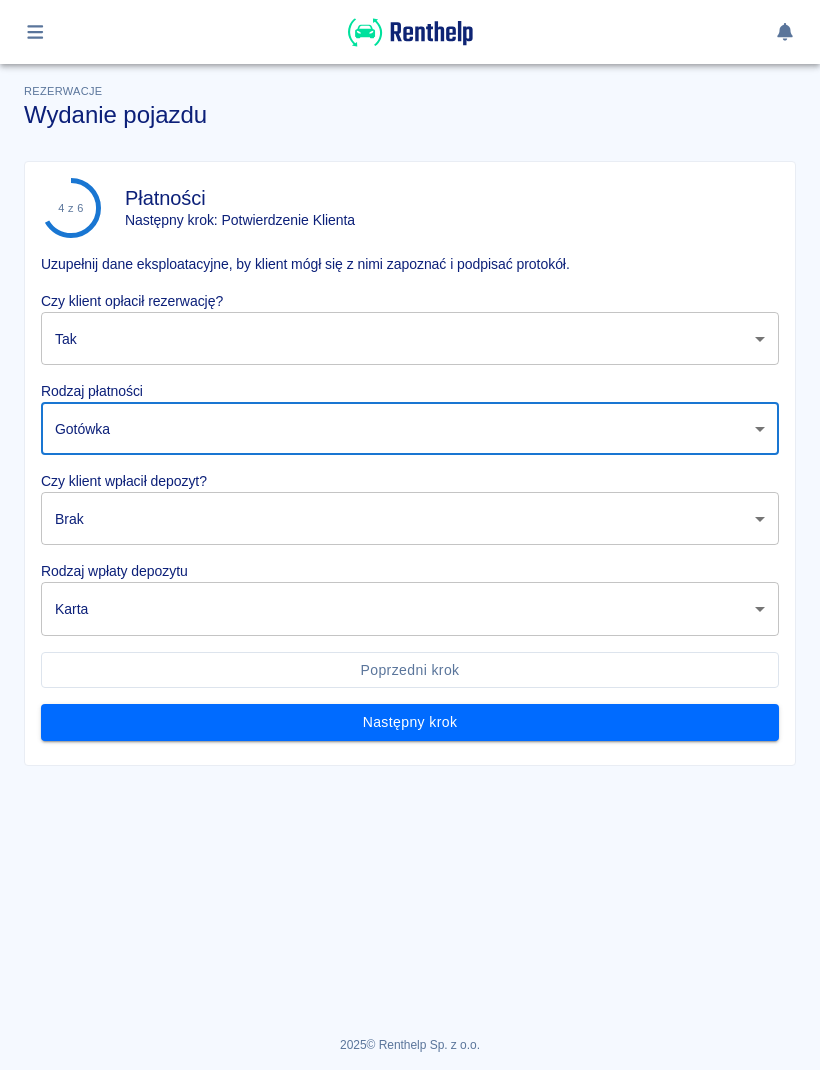 click on "Używamy plików Cookies, by zapewnić Ci najlepsze możliwe doświadczenie. Aby dowiedzieć się więcej, zapoznaj się z naszą Polityką Prywatności.  Polityka Prywatności Rozumiem Rezerwacje Wydanie pojazdu 4 z 6 Płatności Następny krok: Potwierdzenie Klienta Uzupełnij dane eksploatacyjne, by klient mógł się z nimi zapoznać i podpisać protokół. Czy klient opłacił rezerwację? Tak true ​ Rodzaj płatności Gotówka cash ​ Czy klient wpłacił depozyt? Brak none ​ Rodzaj wpłaty depozytu Karta terminal_card_authorization ​ Poprzedni krok Następny krok 2025  © Renthelp Sp. z o.o." at bounding box center [410, 535] 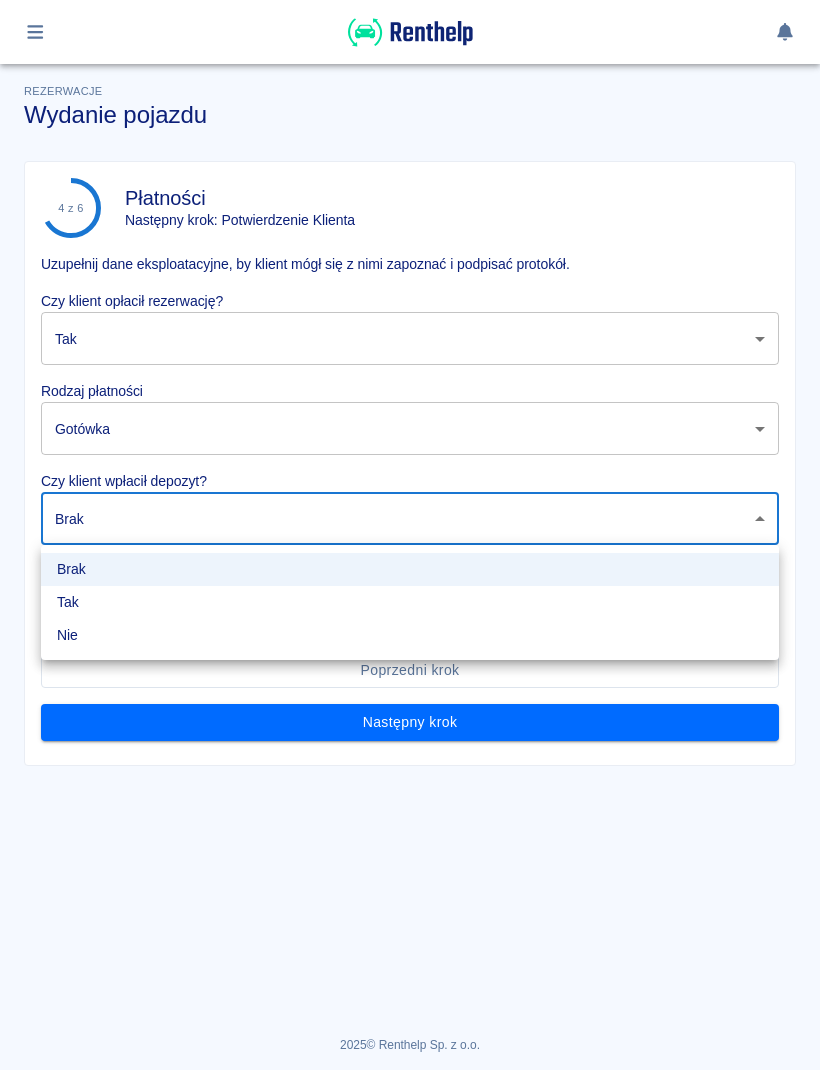 click on "Tak" at bounding box center [410, 602] 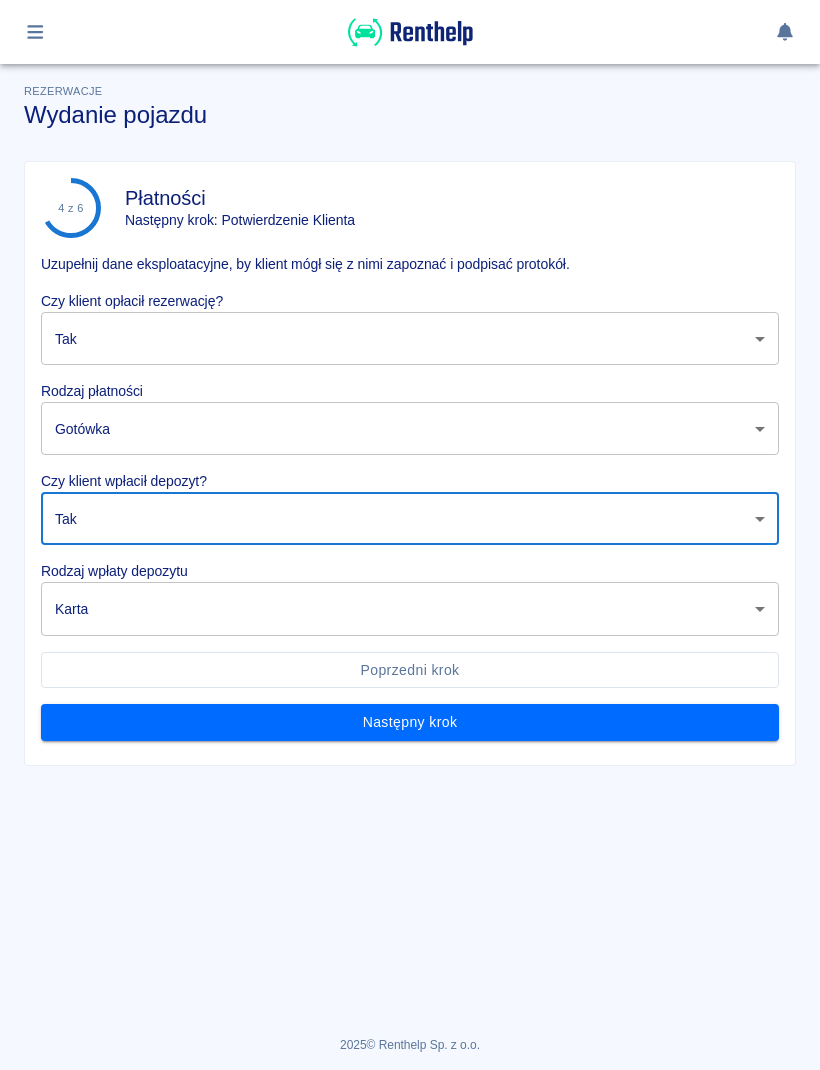 click on "Używamy plików Cookies, by zapewnić Ci najlepsze możliwe doświadczenie. Aby dowiedzieć się więcej, zapoznaj się z naszą Polityką Prywatności.  Polityka Prywatności Rozumiem Rezerwacje Wydanie pojazdu 4 z 6 Płatności Następny krok: Potwierdzenie Klienta Uzupełnij dane eksploatacyjne, by klient mógł się z nimi zapoznać i podpisać protokół. Czy klient opłacił rezerwację? Tak true ​ Rodzaj płatności Gotówka cash ​ Czy klient wpłacił depozyt? Tak true ​ Rodzaj wpłaty depozytu Karta terminal_card_authorization ​ Poprzedni krok Następny krok 2025  © Renthelp Sp. z o.o." at bounding box center [410, 535] 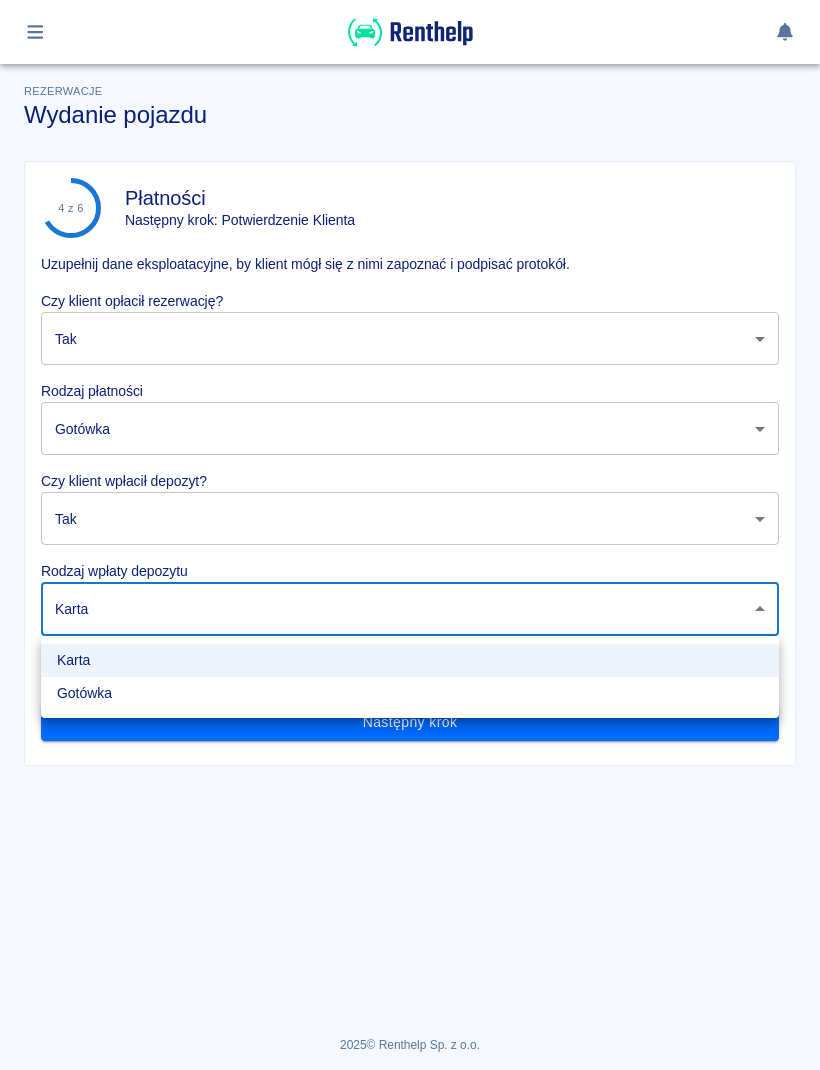 click on "Gotówka" at bounding box center (410, 693) 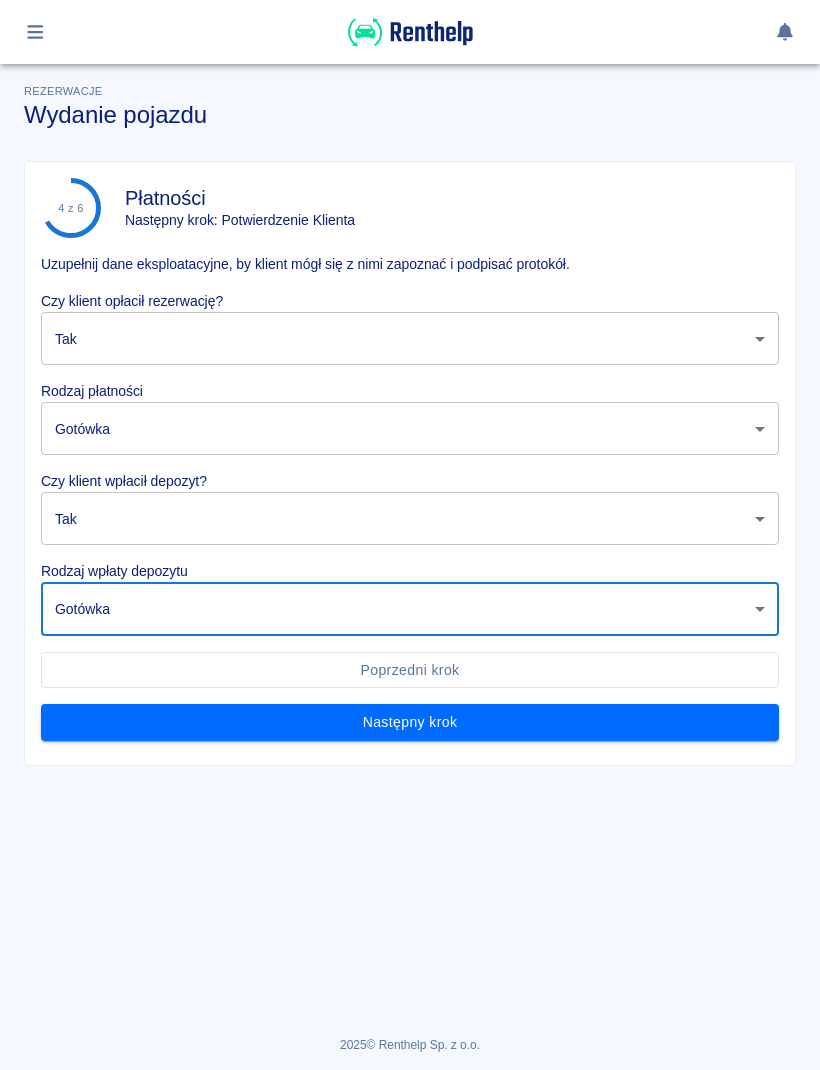 click on "Używamy plików Cookies, by zapewnić Ci najlepsze możliwe doświadczenie. Aby dowiedzieć się więcej, zapoznaj się z naszą Polityką Prywatności.  Polityka Prywatności Rozumiem Rezerwacje Wydanie pojazdu 4 z 6 Płatności Następny krok: Potwierdzenie Klienta Uzupełnij dane eksploatacyjne, by klient mógł się z nimi zapoznać i podpisać protokół. Czy klient opłacił rezerwację? Tak true ​ Rodzaj płatności Gotówka cash ​ Czy klient wpłacił depozyt? Tak true ​ Rodzaj wpłaty depozytu Gotówka cash ​ Poprzedni krok Następny krok 2025  © Renthelp Sp. z o.o." at bounding box center [410, 535] 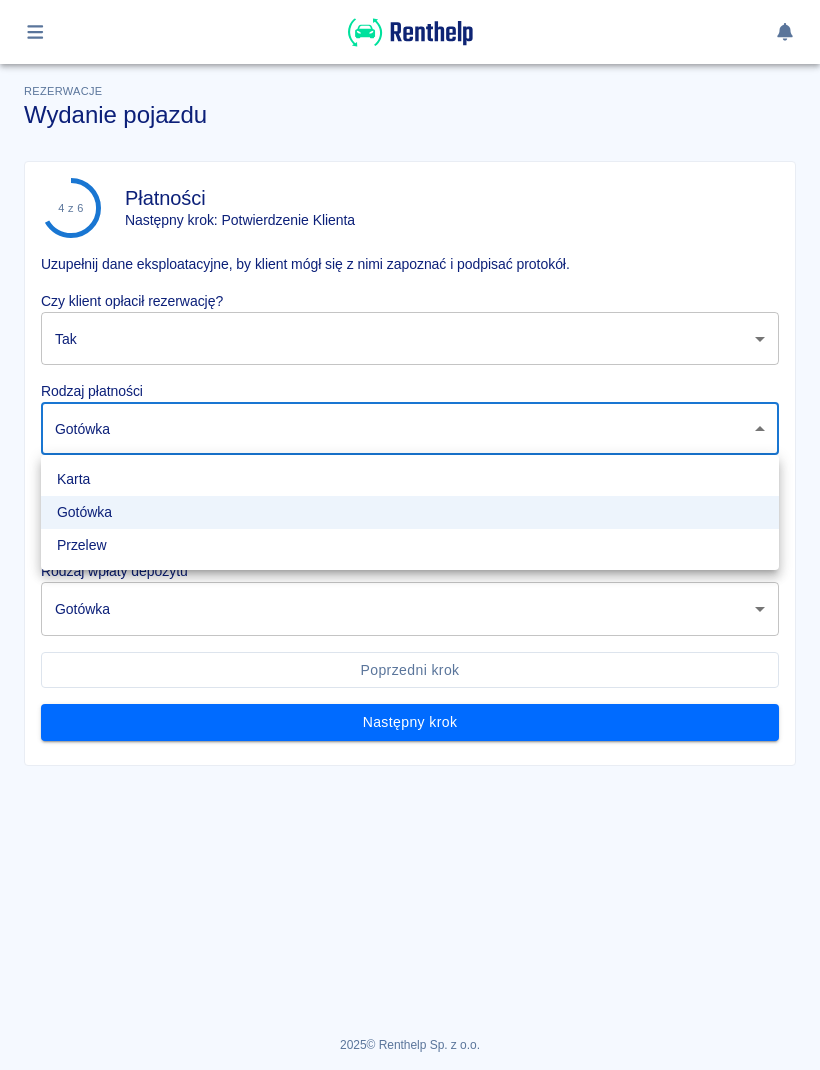 click on "Przelew" at bounding box center (410, 545) 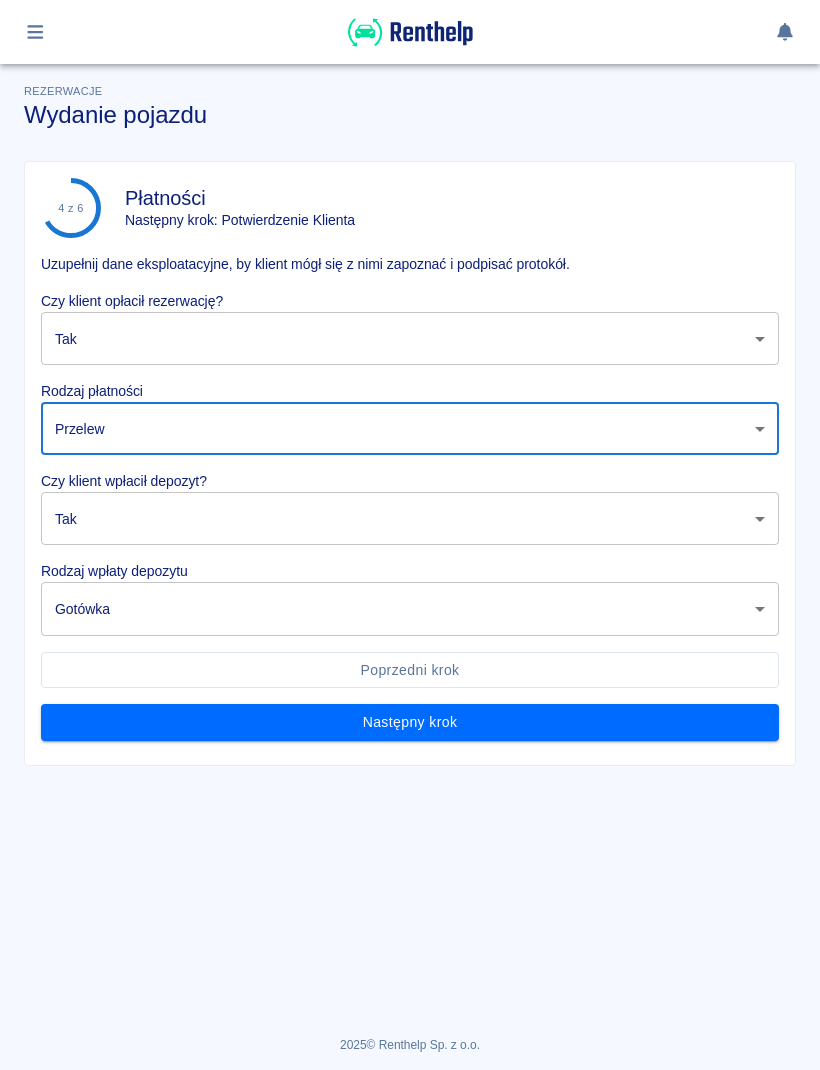 click on "Używamy plików Cookies, by zapewnić Ci najlepsze możliwe doświadczenie. Aby dowiedzieć się więcej, zapoznaj się z naszą Polityką Prywatności.  Polityka Prywatności Rozumiem Rezerwacje Wydanie pojazdu 4 z 6 Płatności Następny krok: Potwierdzenie Klienta Uzupełnij dane eksploatacyjne, by klient mógł się z nimi zapoznać i podpisać protokół. Czy klient opłacił rezerwację? Tak true ​ Rodzaj płatności Przelew bank_transfer ​ Czy klient wpłacił depozyt? Tak true ​ Rodzaj wpłaty depozytu Gotówka cash ​ Poprzedni krok Następny krok 2025  © Renthelp Sp. z o.o." at bounding box center [410, 535] 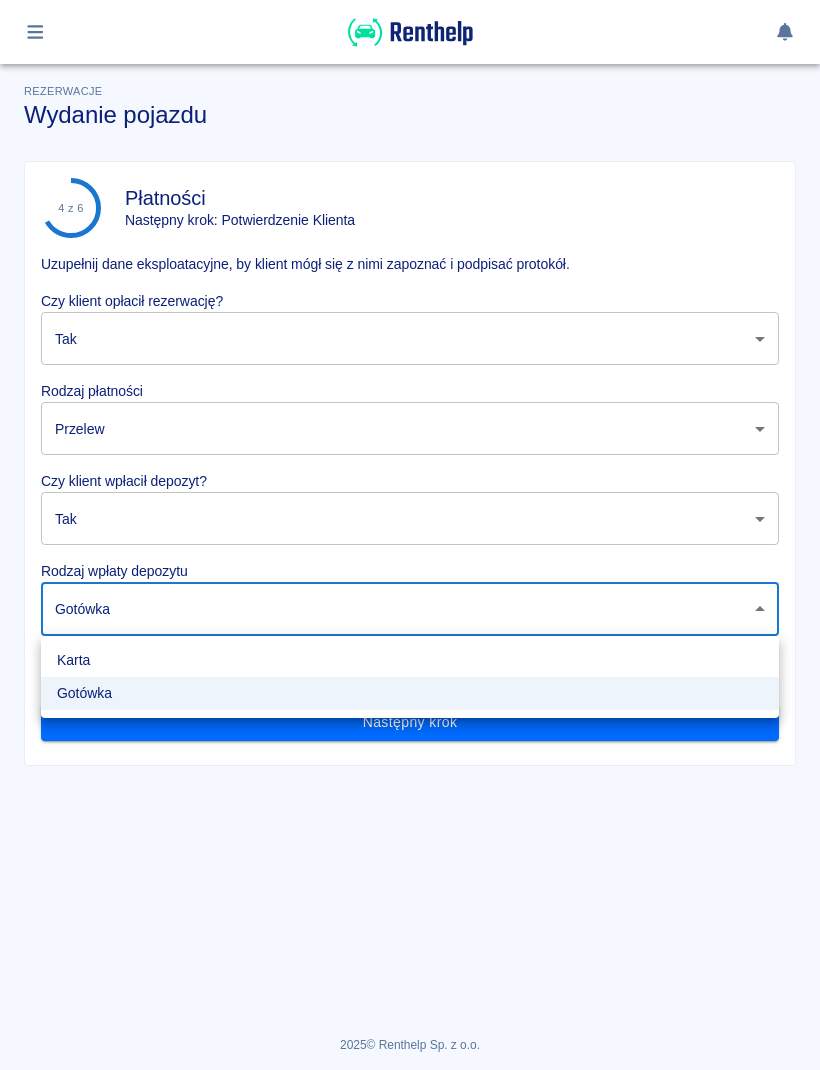 click on "Gotówka" at bounding box center [410, 693] 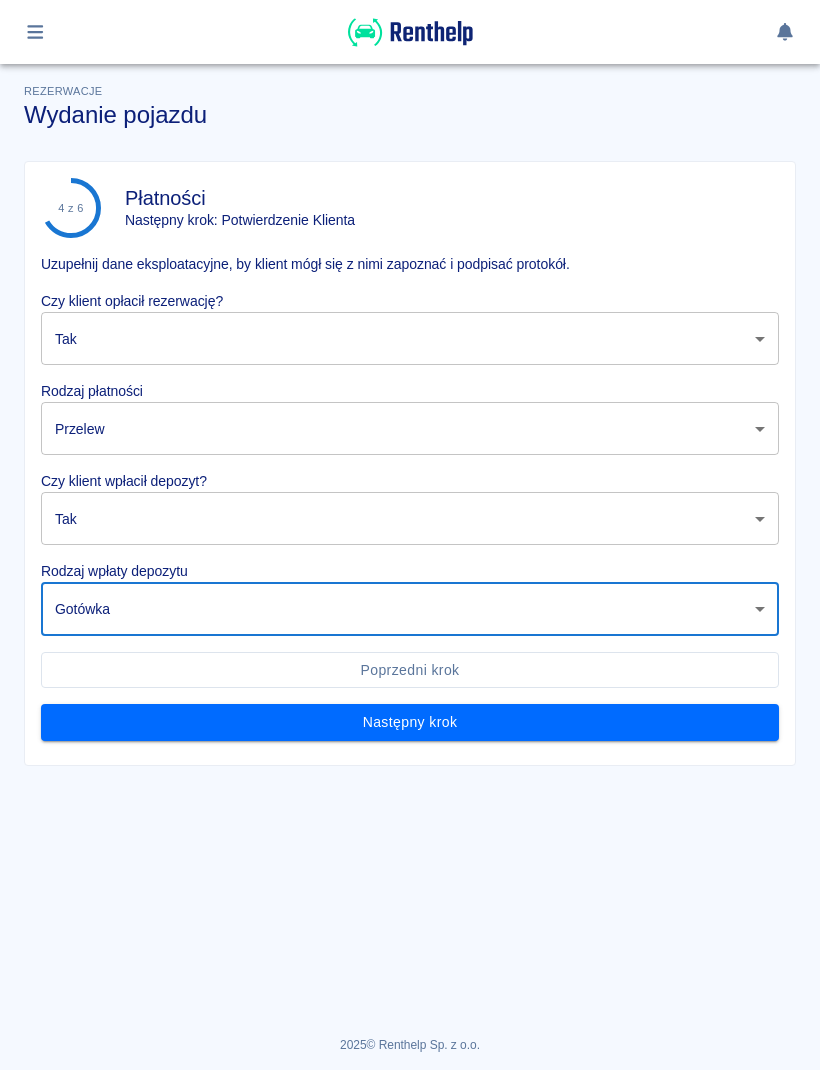 click on "Następny krok" at bounding box center (410, 722) 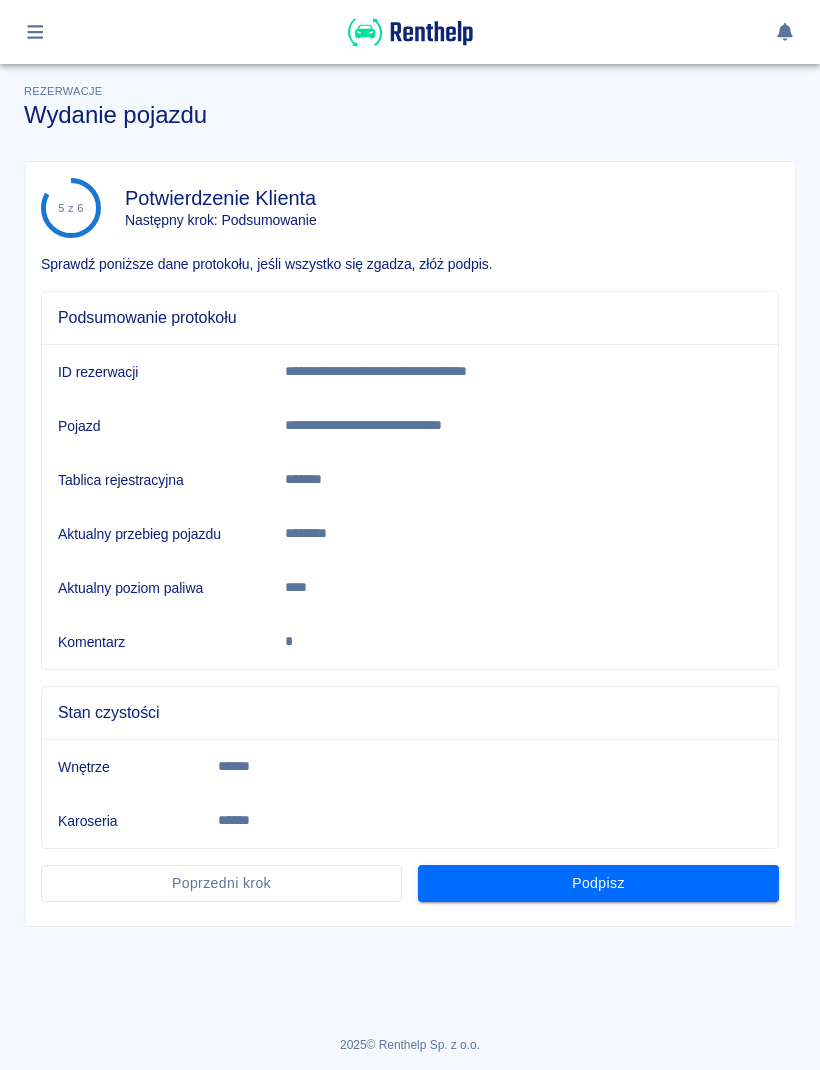 click on "Podpisz" at bounding box center [598, 883] 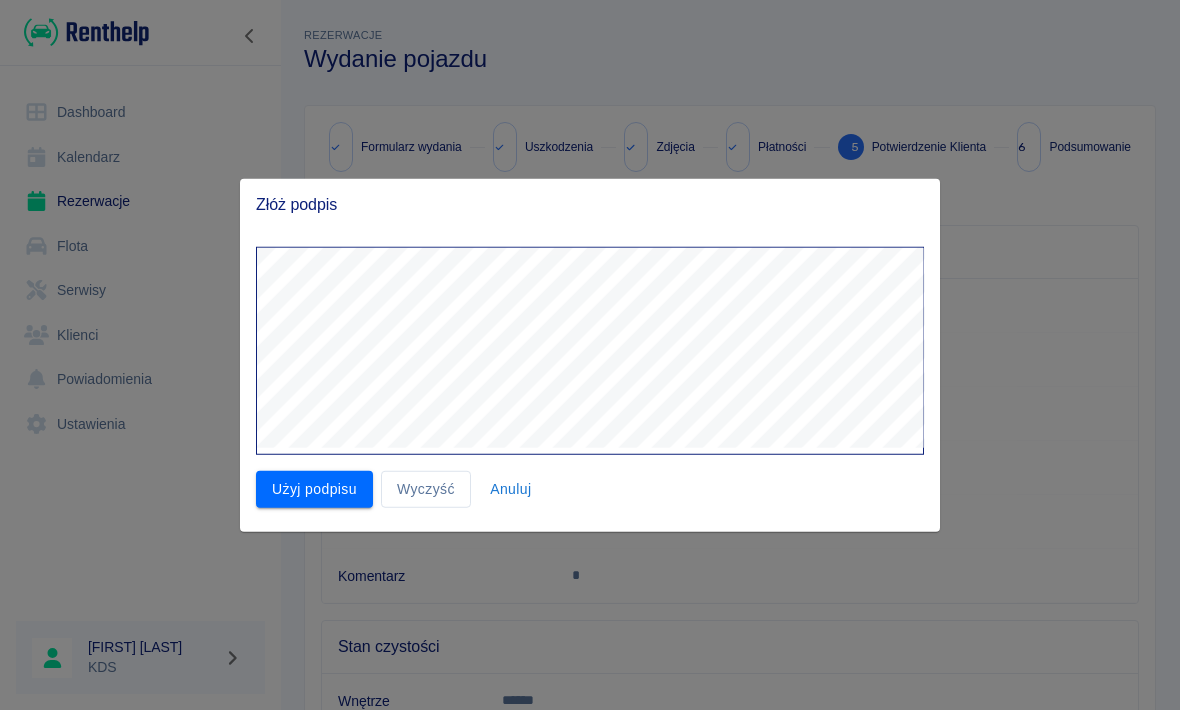click on "Użyj podpisu" at bounding box center (314, 489) 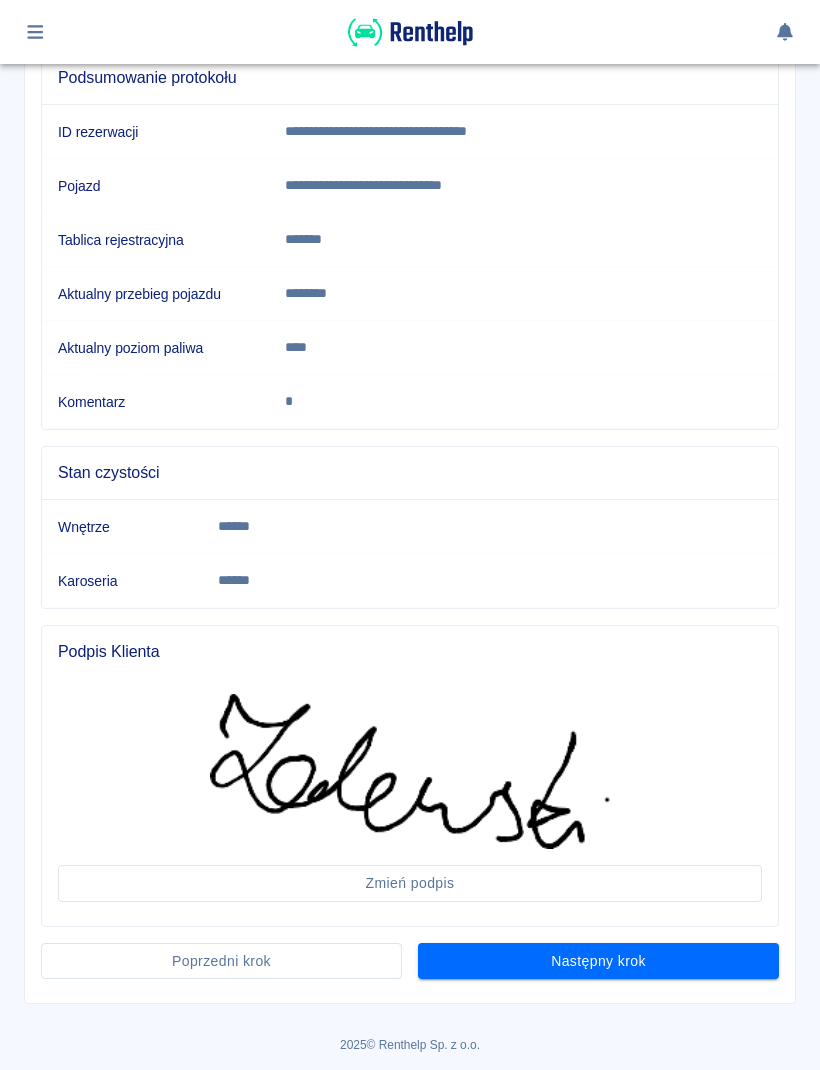 scroll, scrollTop: 239, scrollLeft: 0, axis: vertical 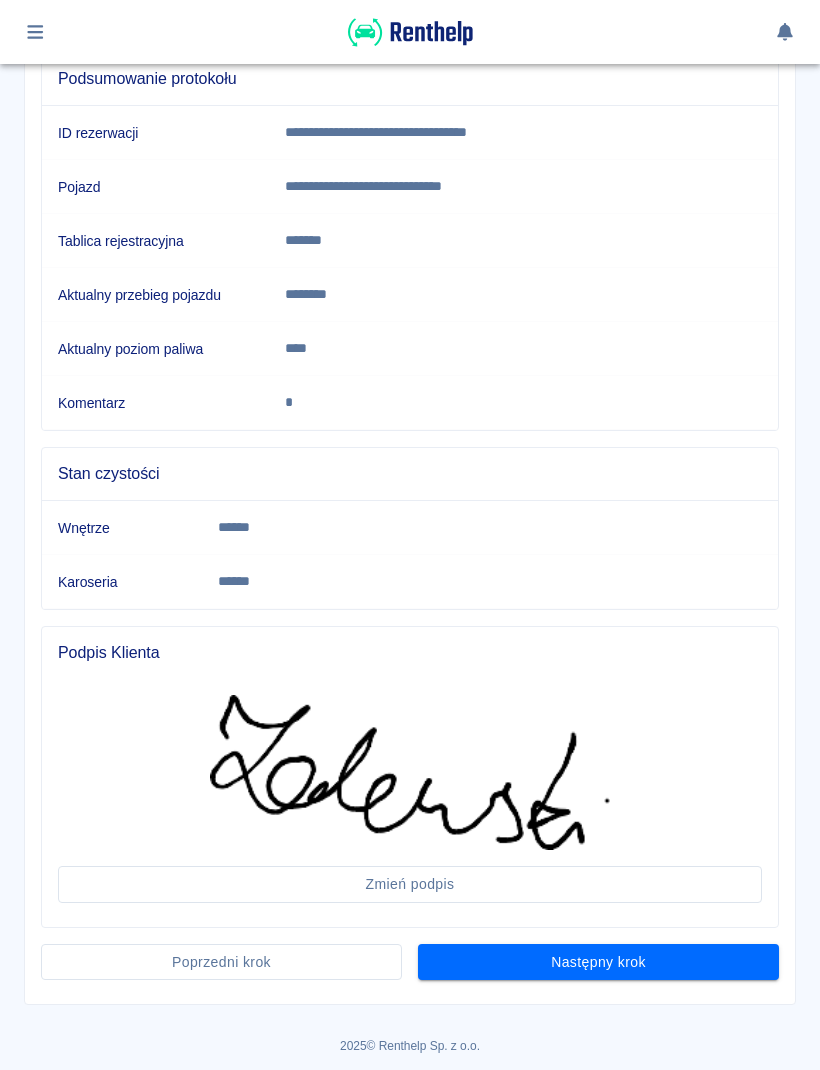click on "Następny krok" at bounding box center [598, 962] 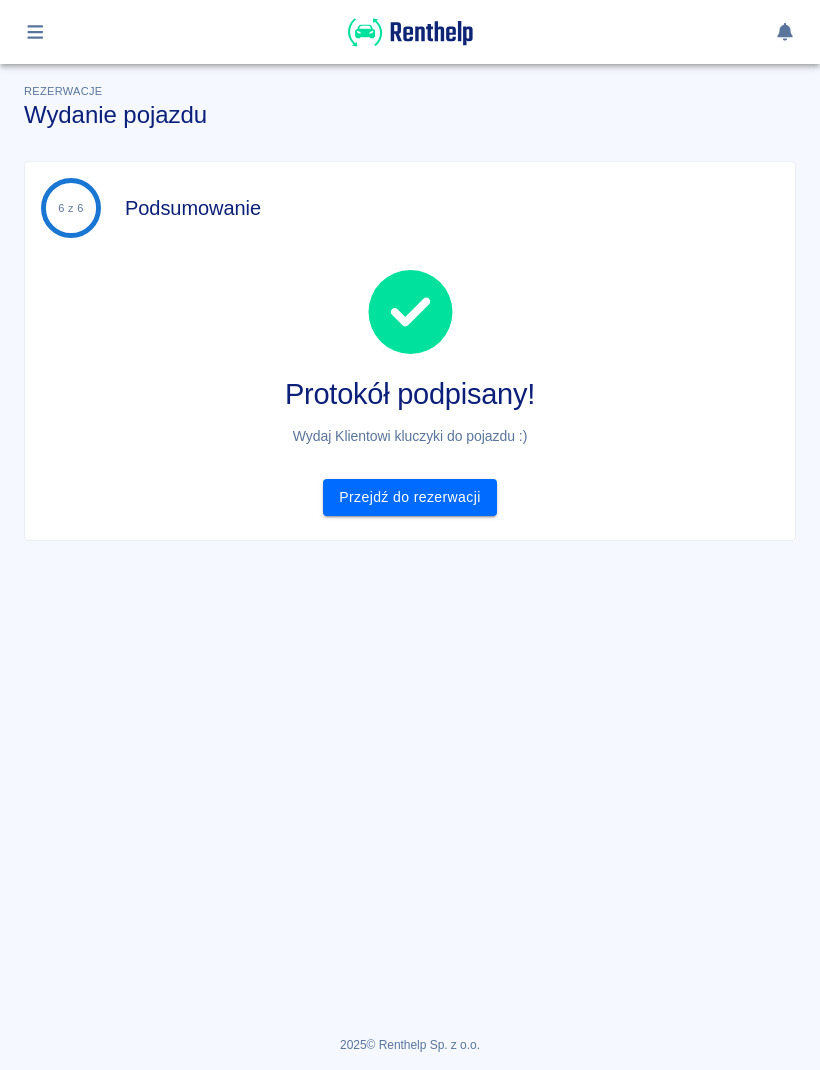 scroll, scrollTop: 0, scrollLeft: 0, axis: both 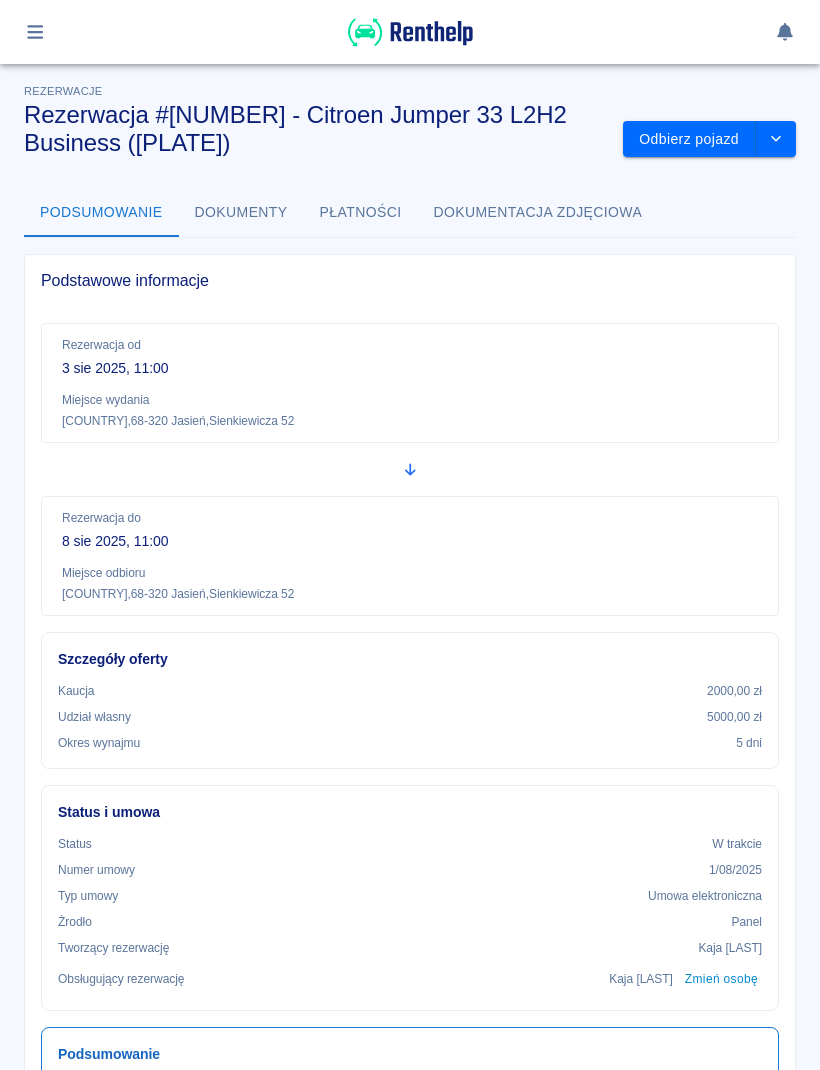 click at bounding box center [35, 32] 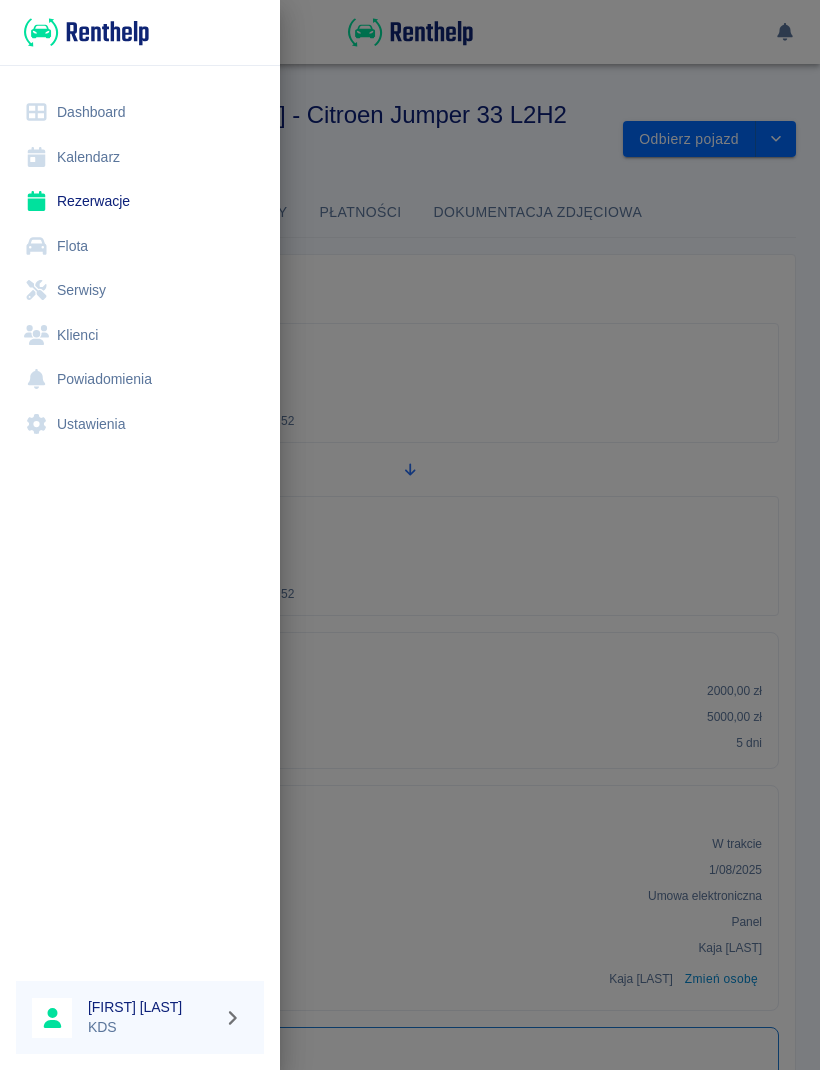 scroll, scrollTop: 0, scrollLeft: 0, axis: both 